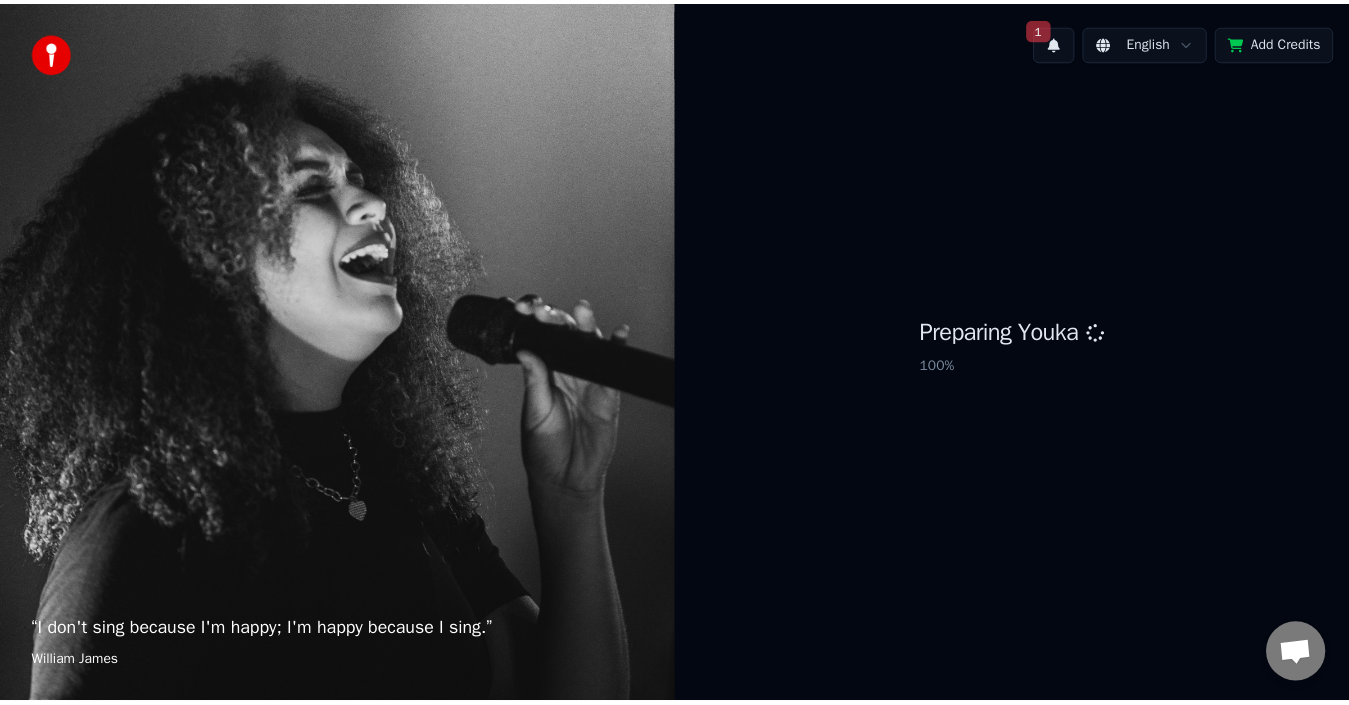 scroll, scrollTop: 0, scrollLeft: 0, axis: both 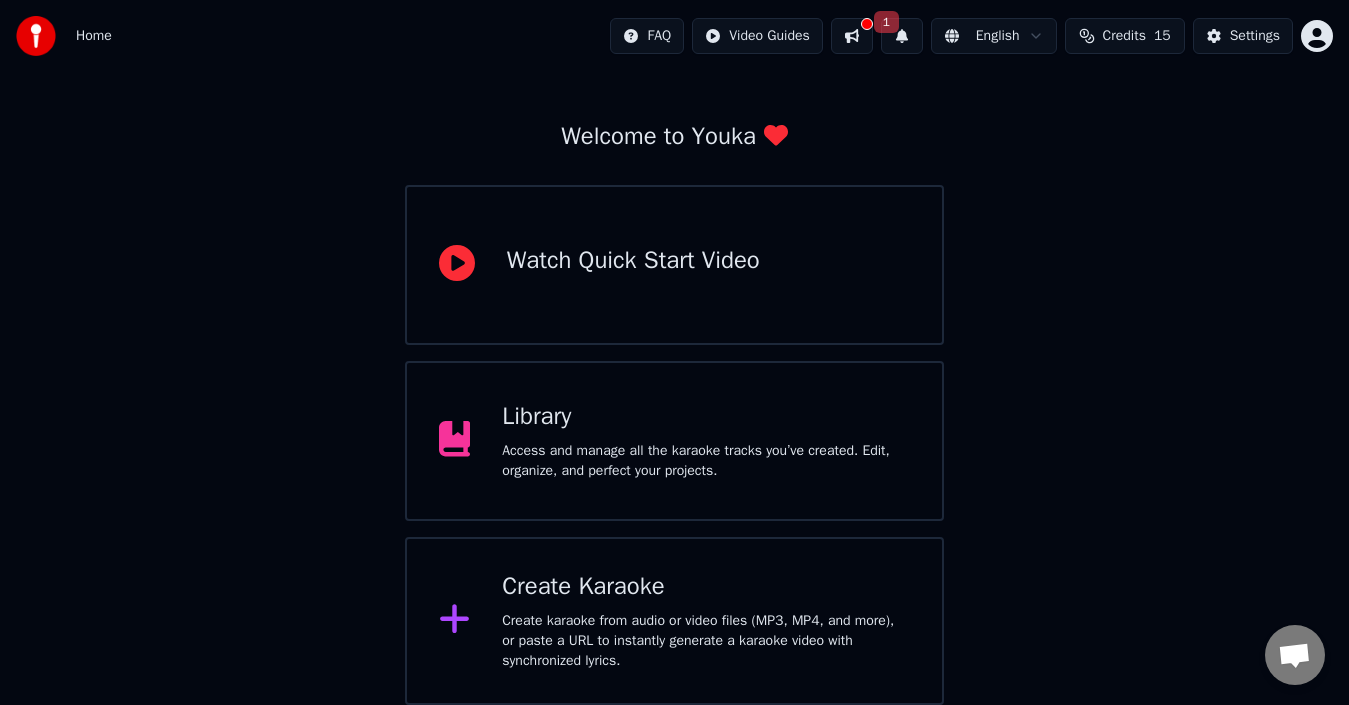click on "Create Karaoke" at bounding box center (706, 587) 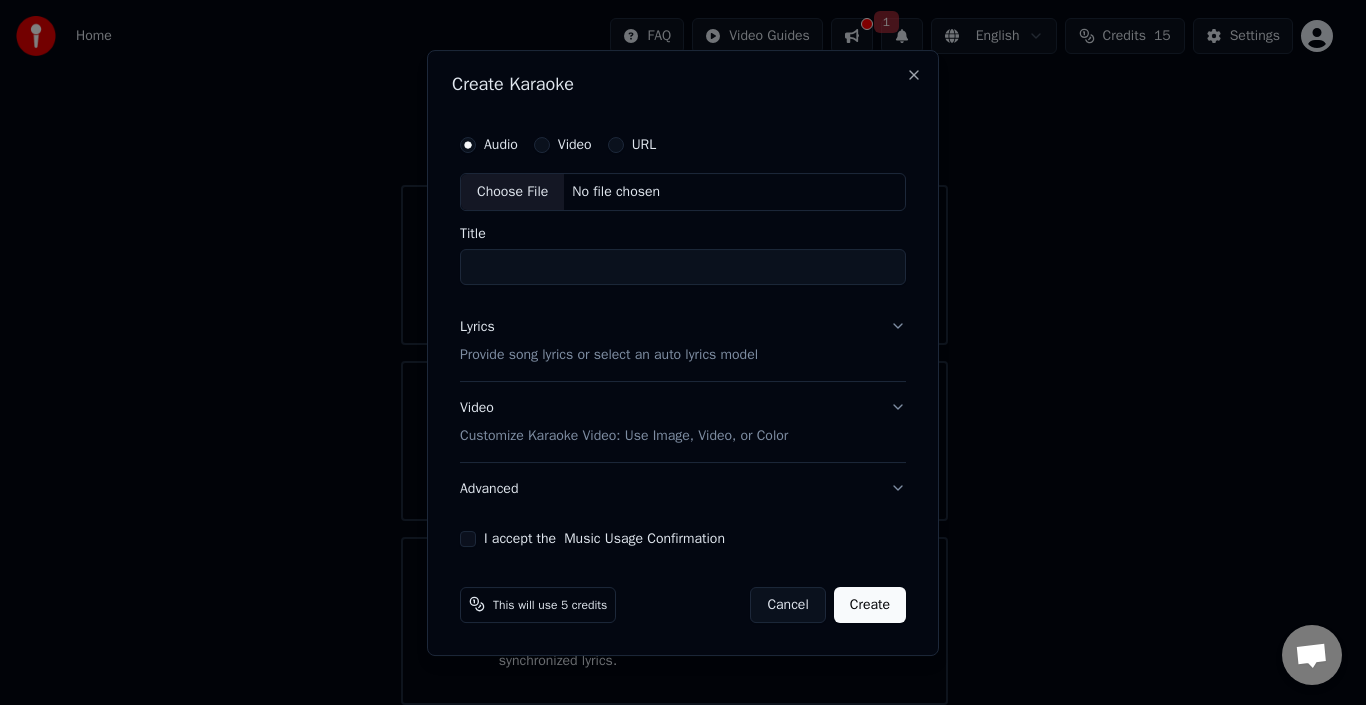 click on "Choose File" at bounding box center (512, 192) 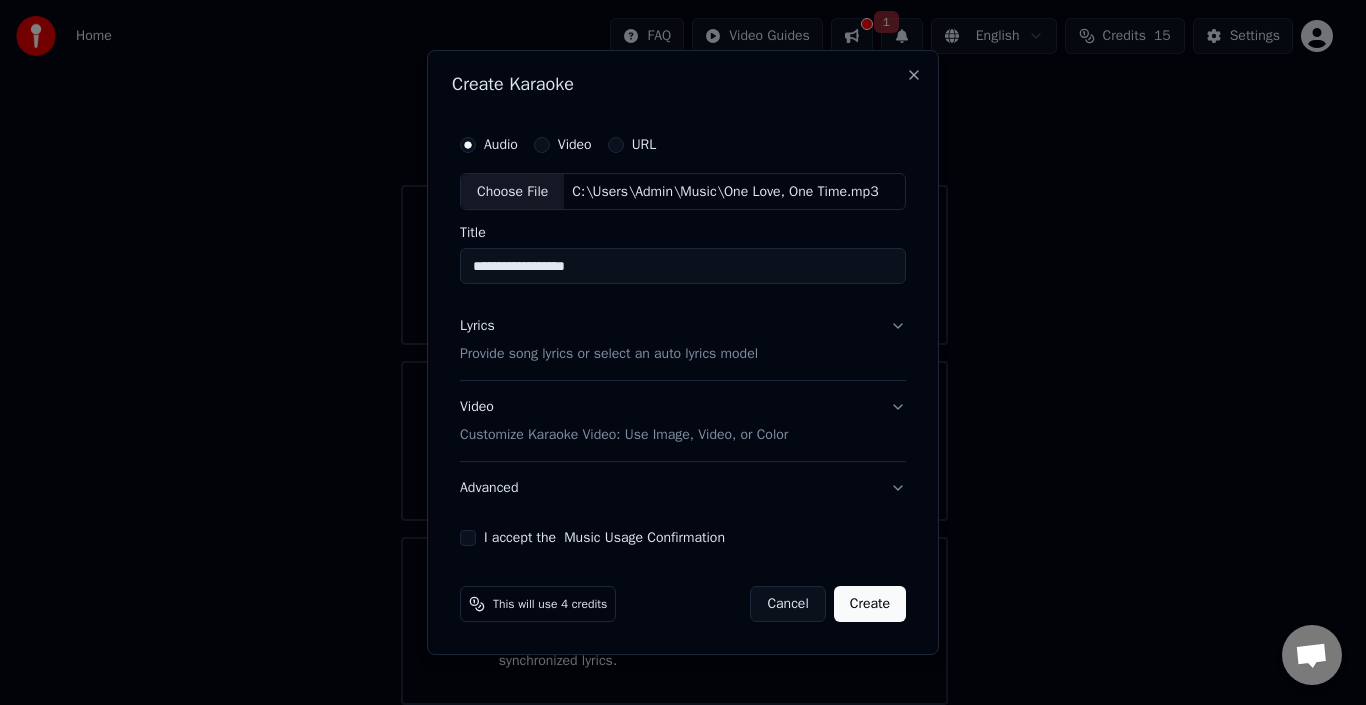 drag, startPoint x: 616, startPoint y: 266, endPoint x: 449, endPoint y: 255, distance: 167.36188 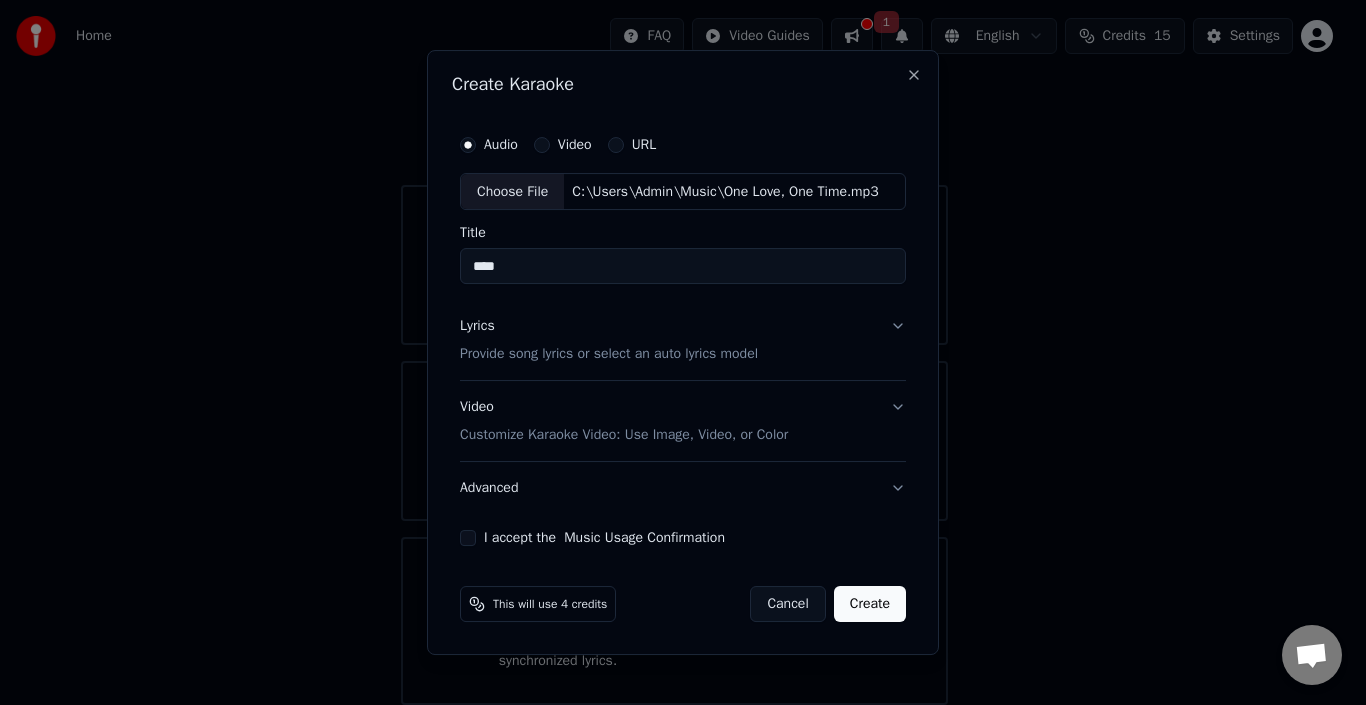 type on "****" 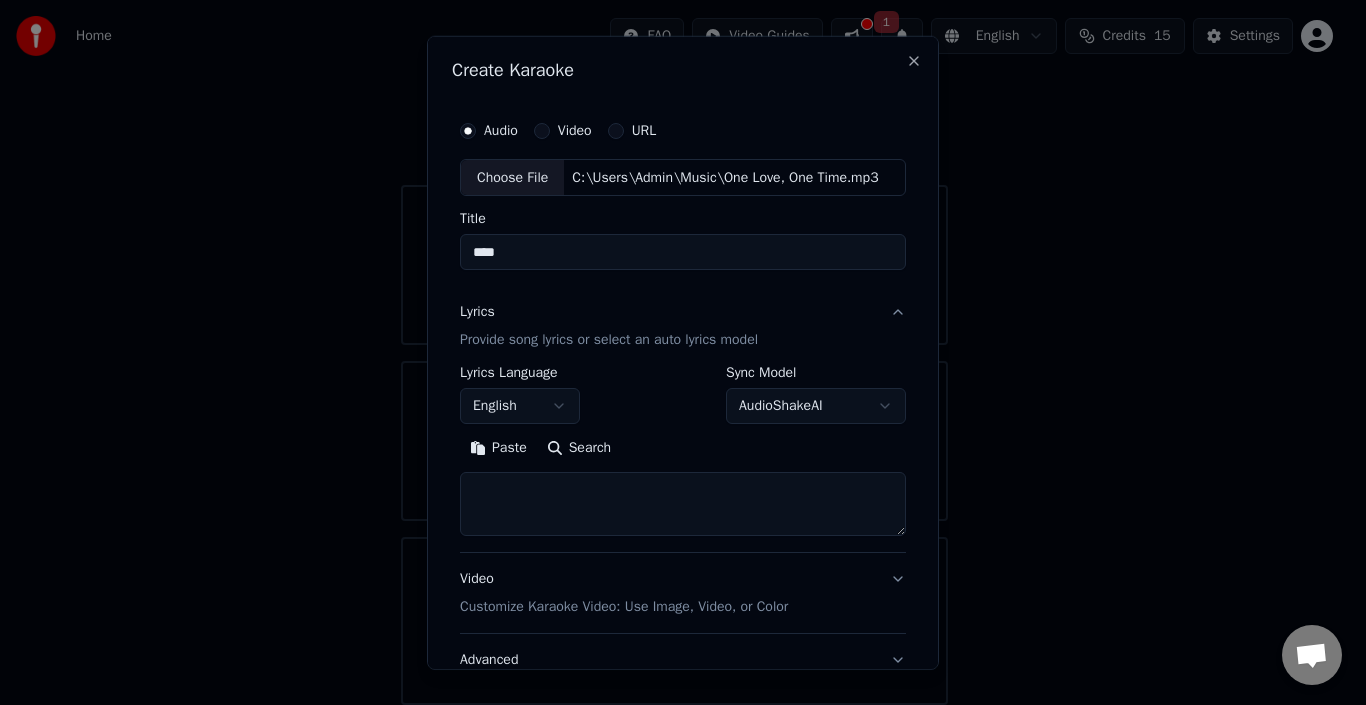 click on "English" at bounding box center (520, 406) 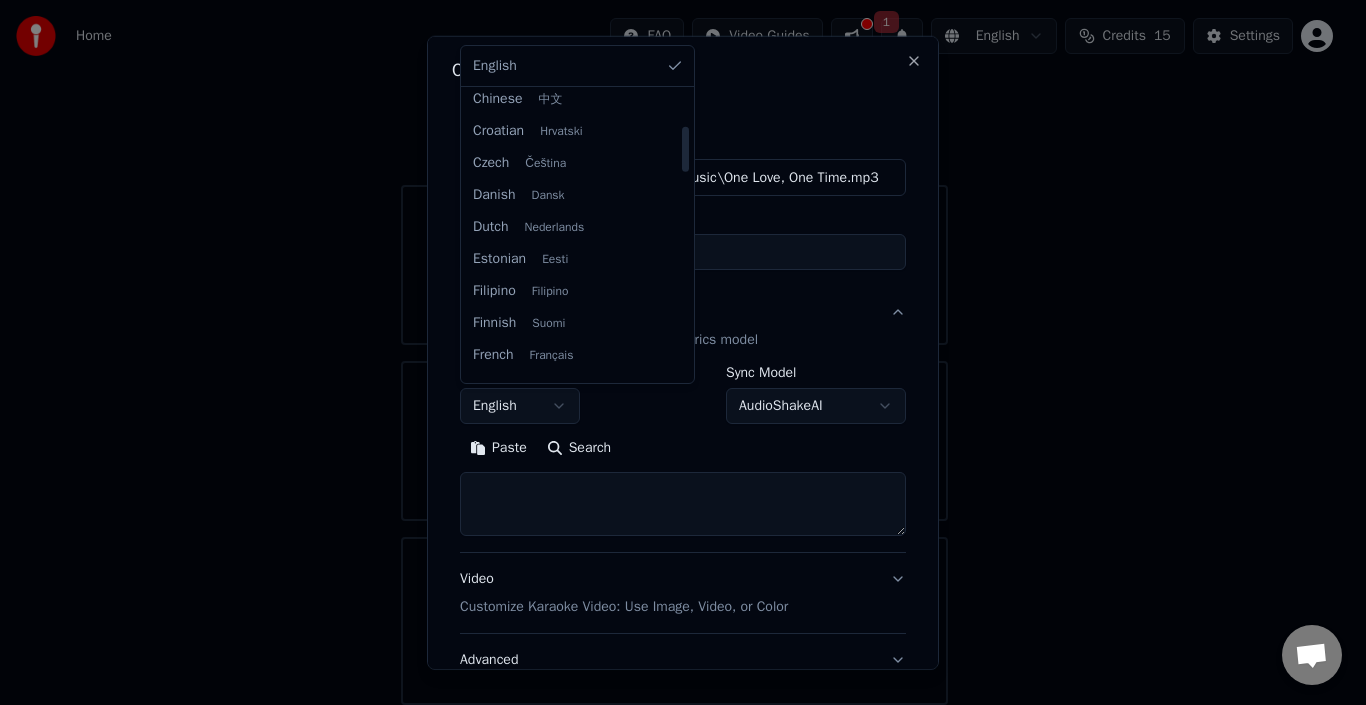 scroll, scrollTop: 300, scrollLeft: 0, axis: vertical 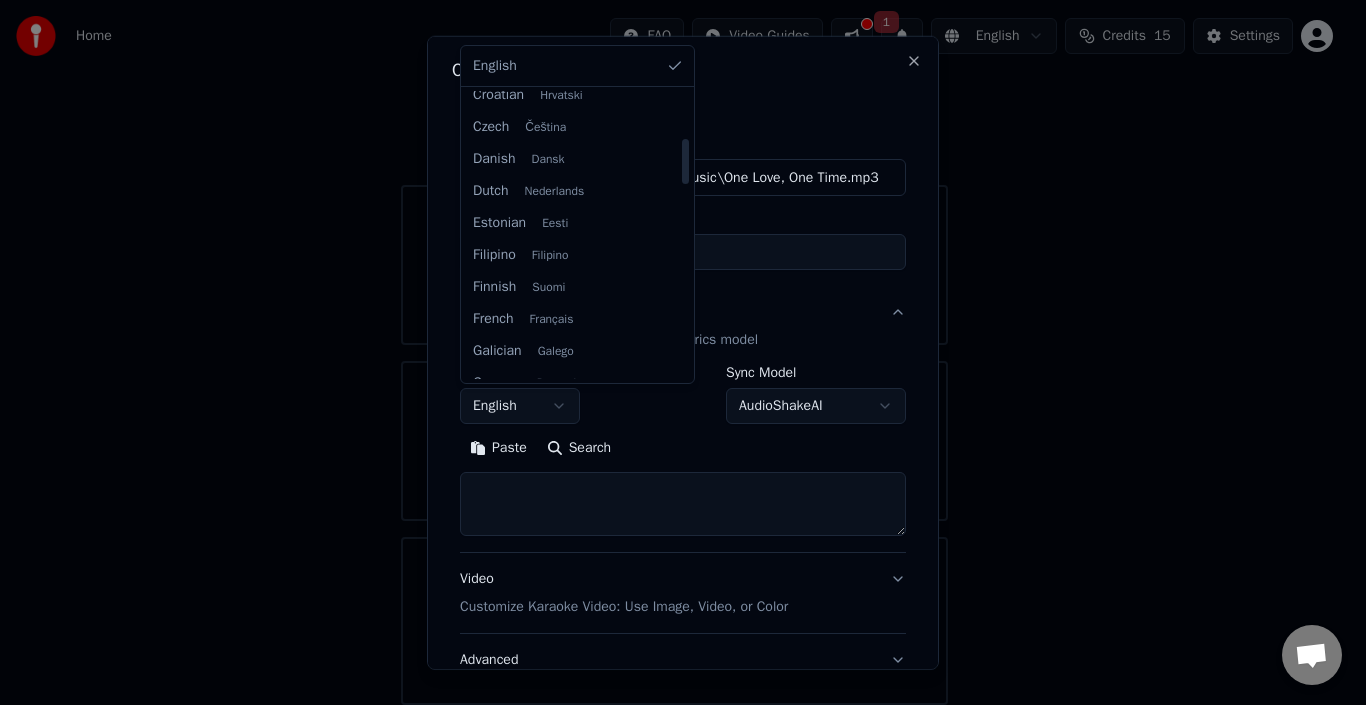 select on "**" 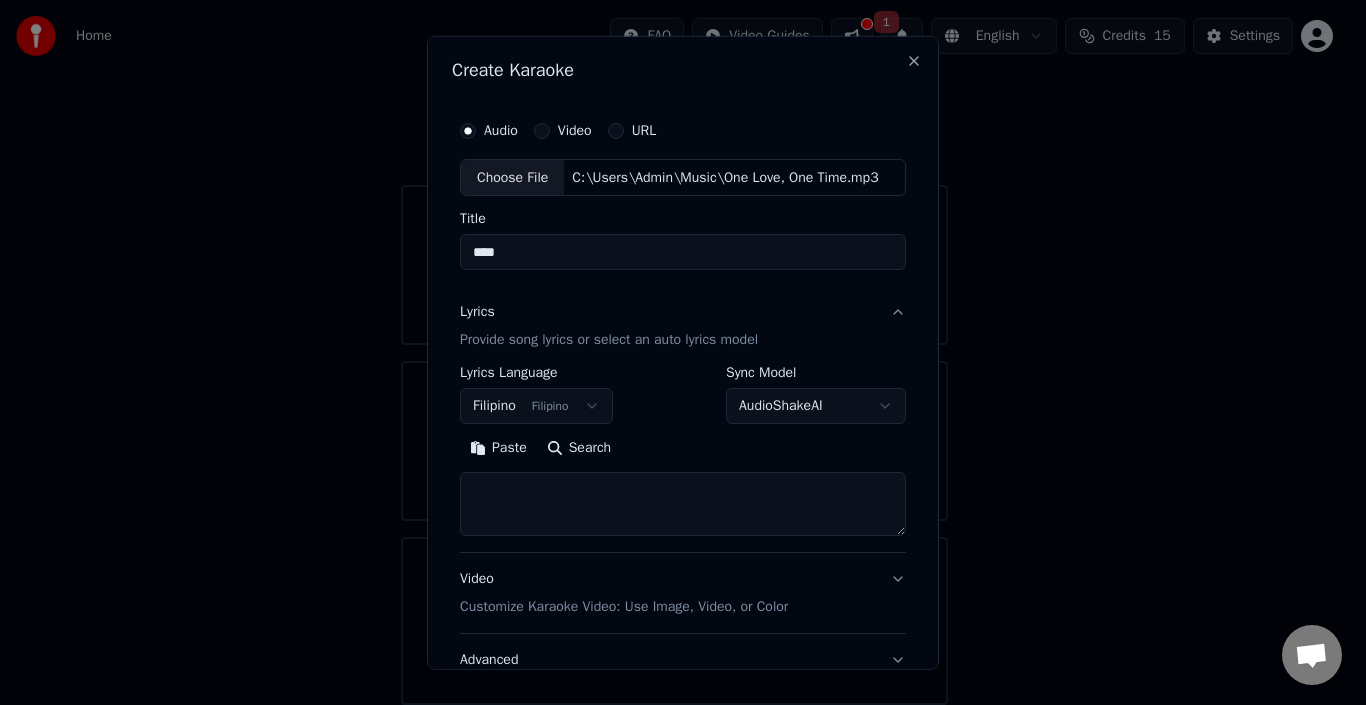 click on "Paste" at bounding box center [498, 448] 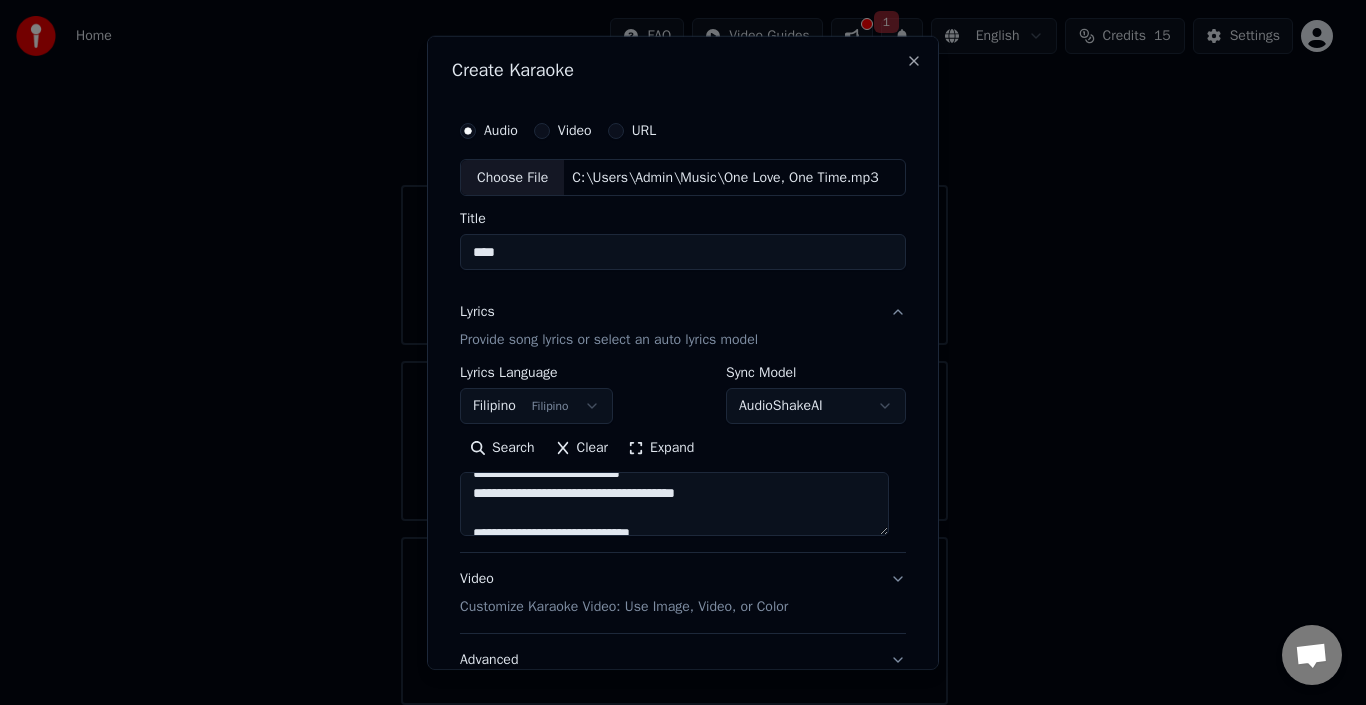 scroll, scrollTop: 300, scrollLeft: 0, axis: vertical 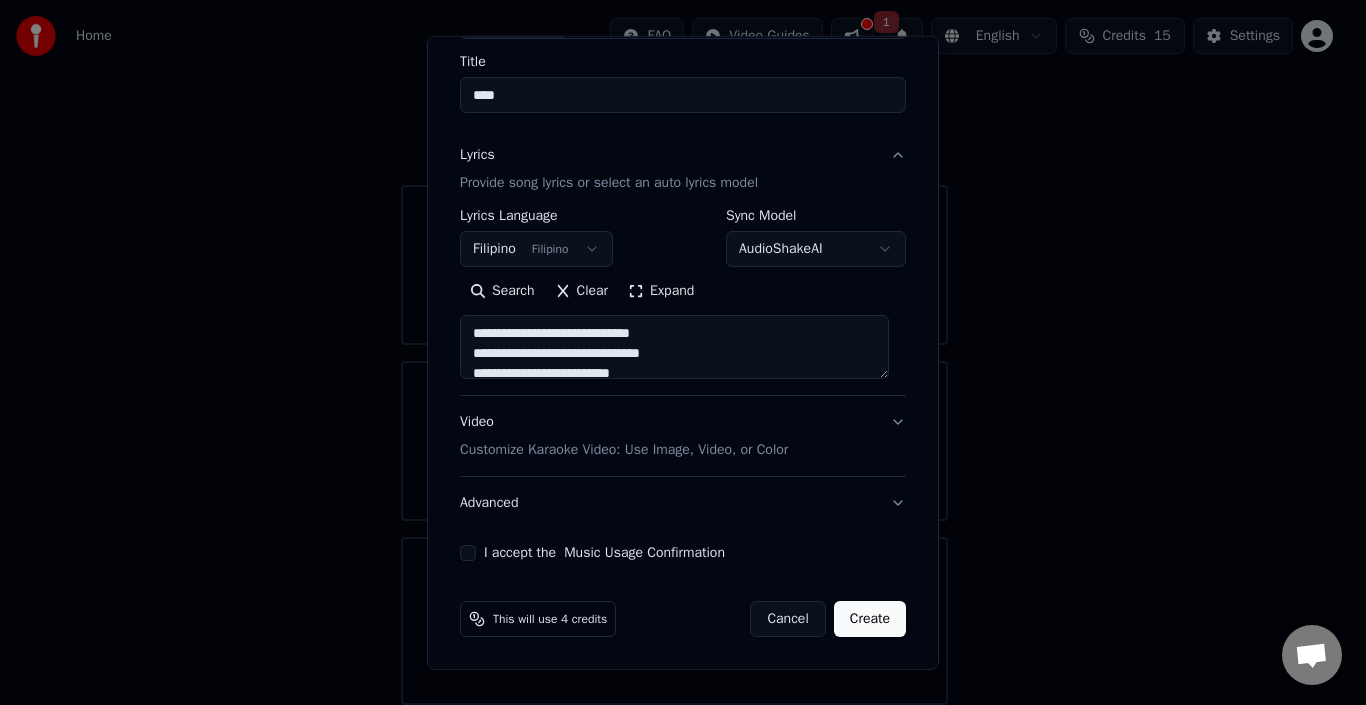 click on "Video Customize Karaoke Video: Use Image, Video, or Color" at bounding box center (683, 436) 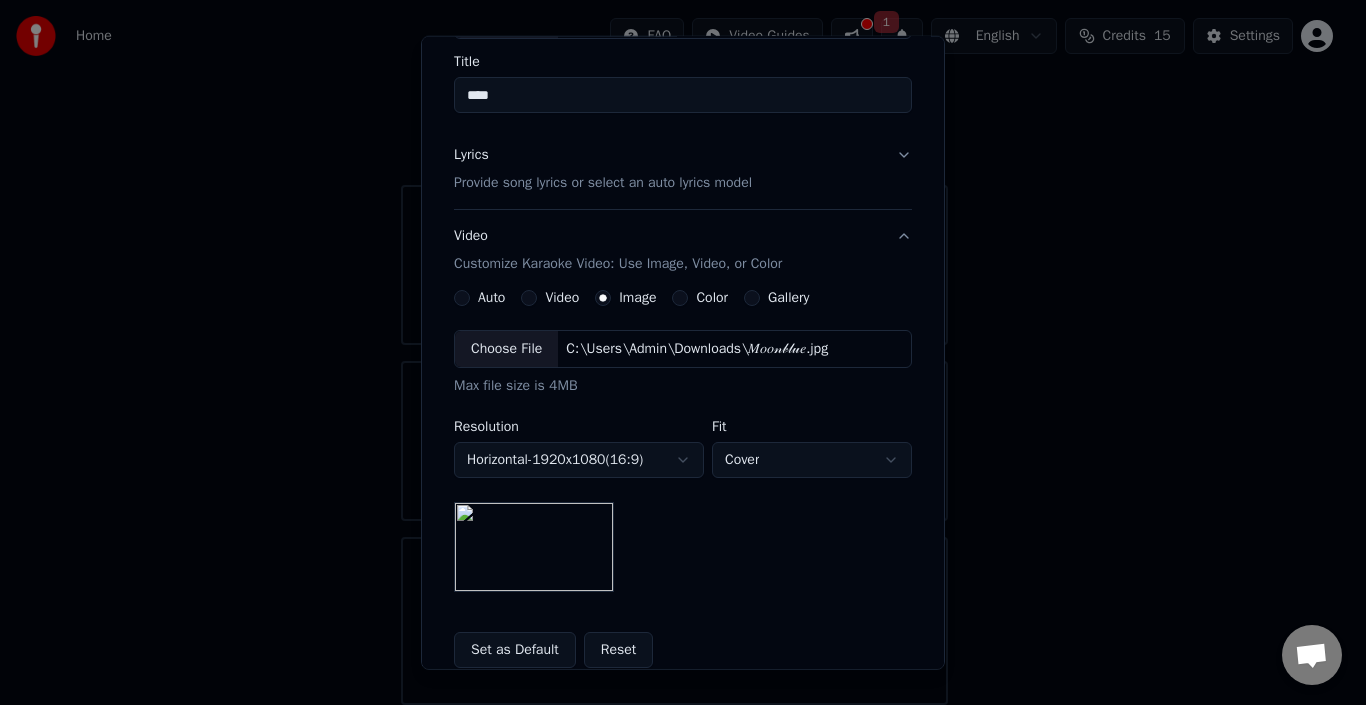 click on "Choose File" at bounding box center [506, 349] 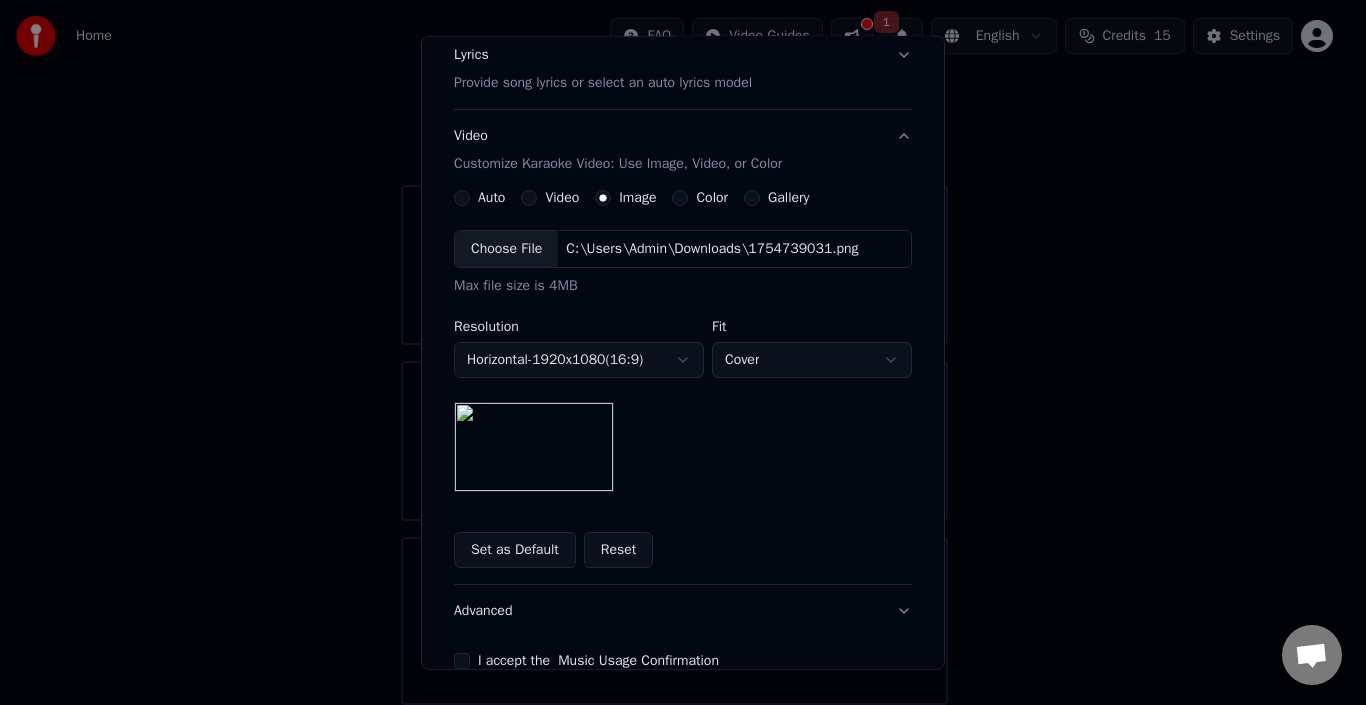 scroll, scrollTop: 365, scrollLeft: 0, axis: vertical 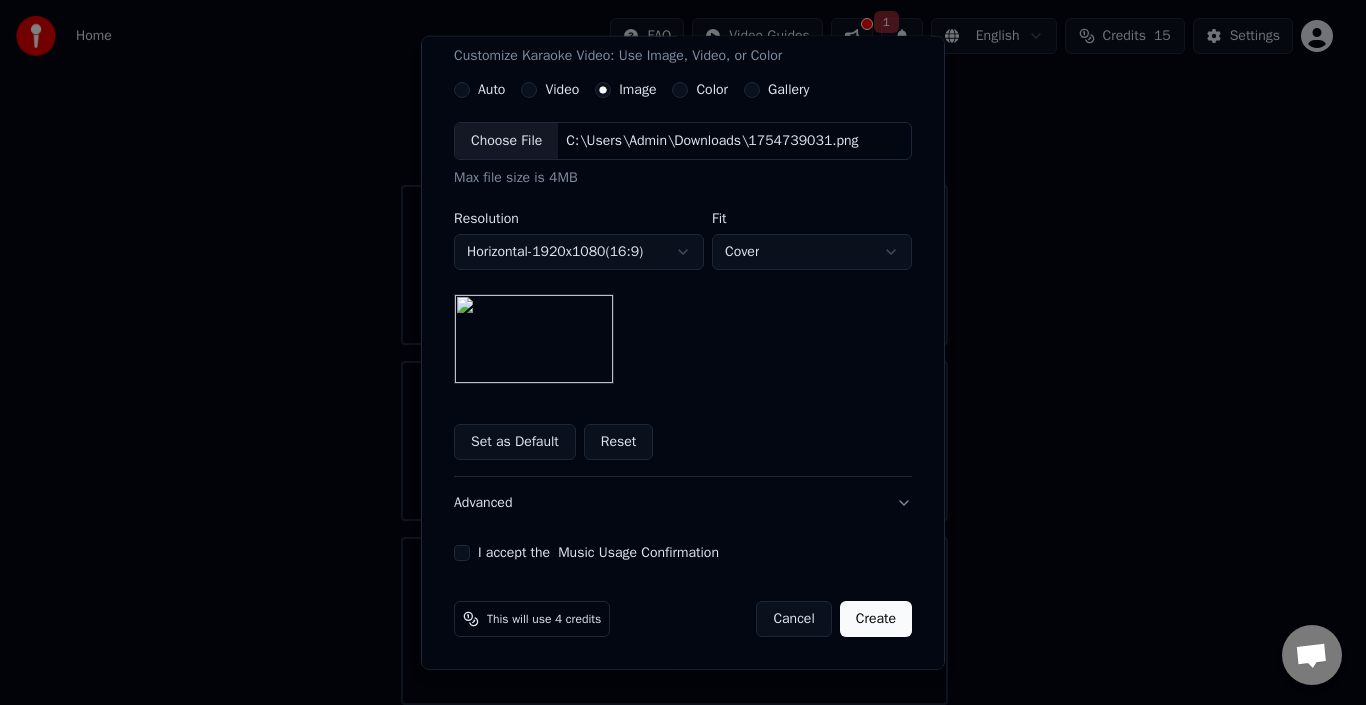 click on "I accept the   Music Usage Confirmation" at bounding box center [462, 553] 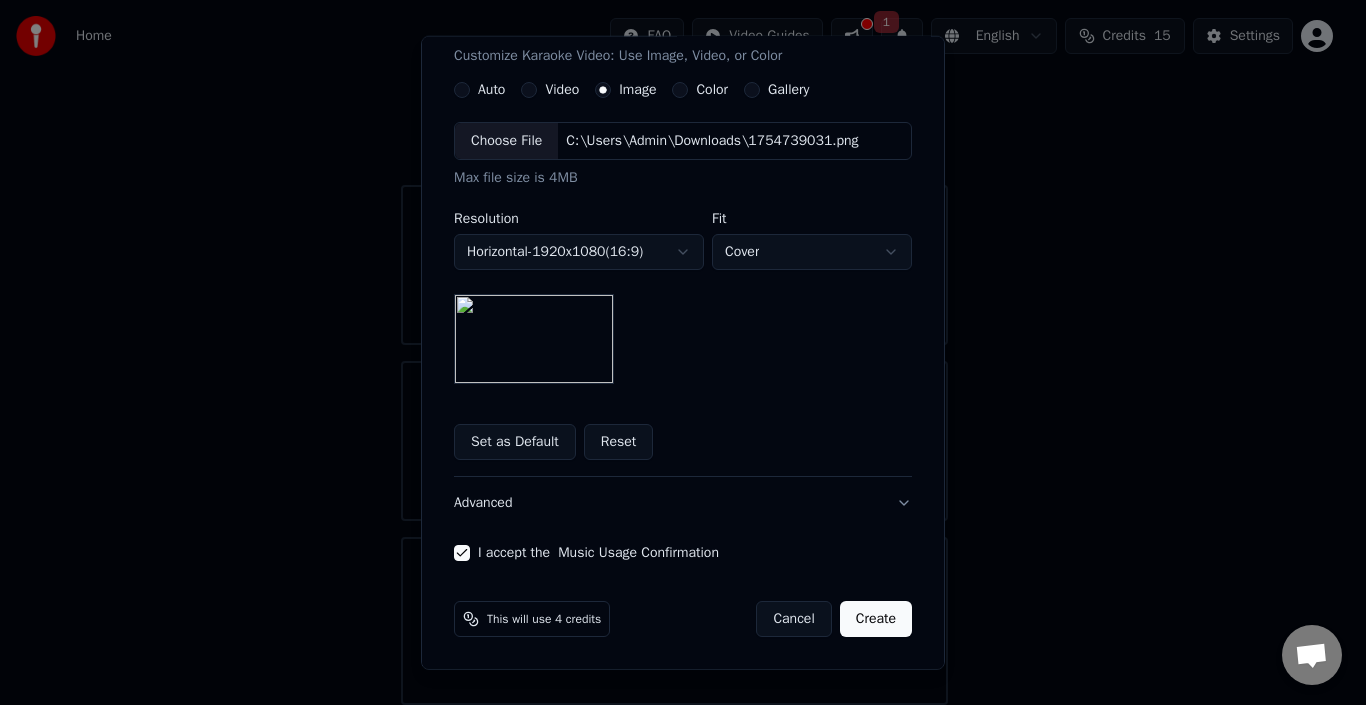 click on "Create" at bounding box center [876, 619] 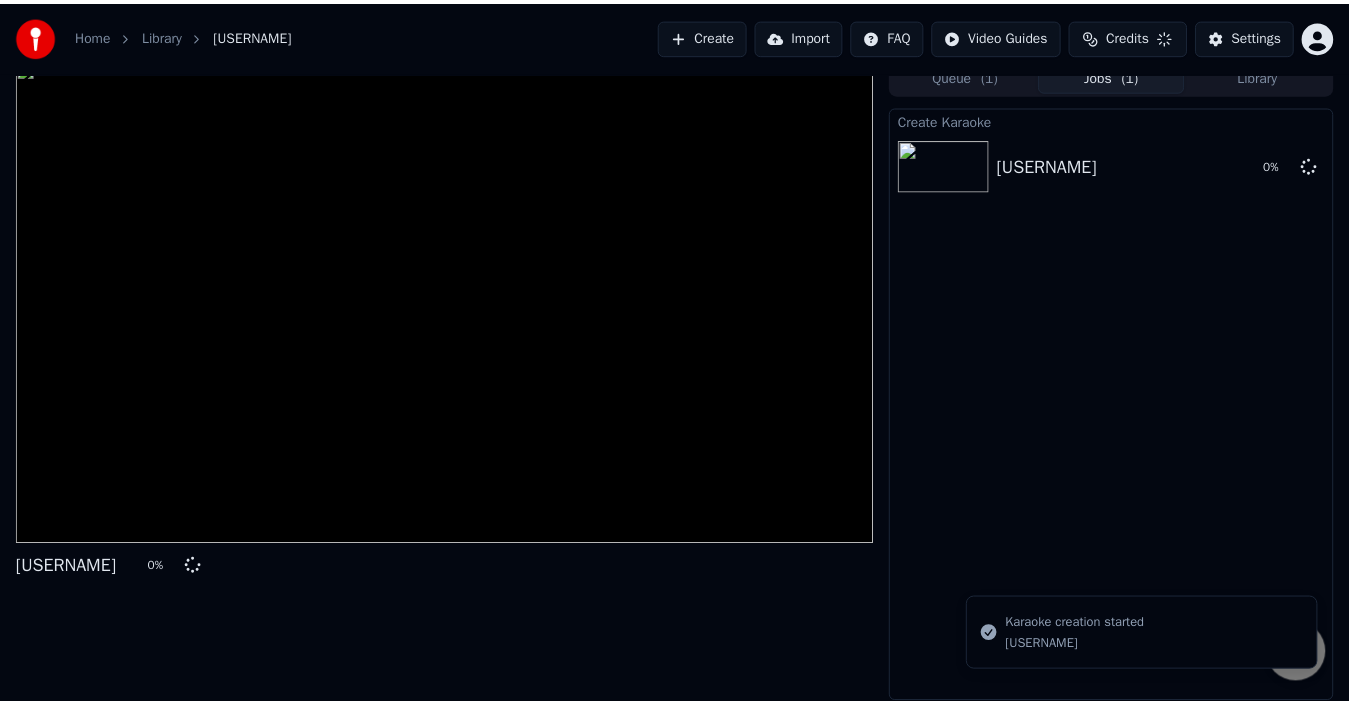 scroll, scrollTop: 14, scrollLeft: 0, axis: vertical 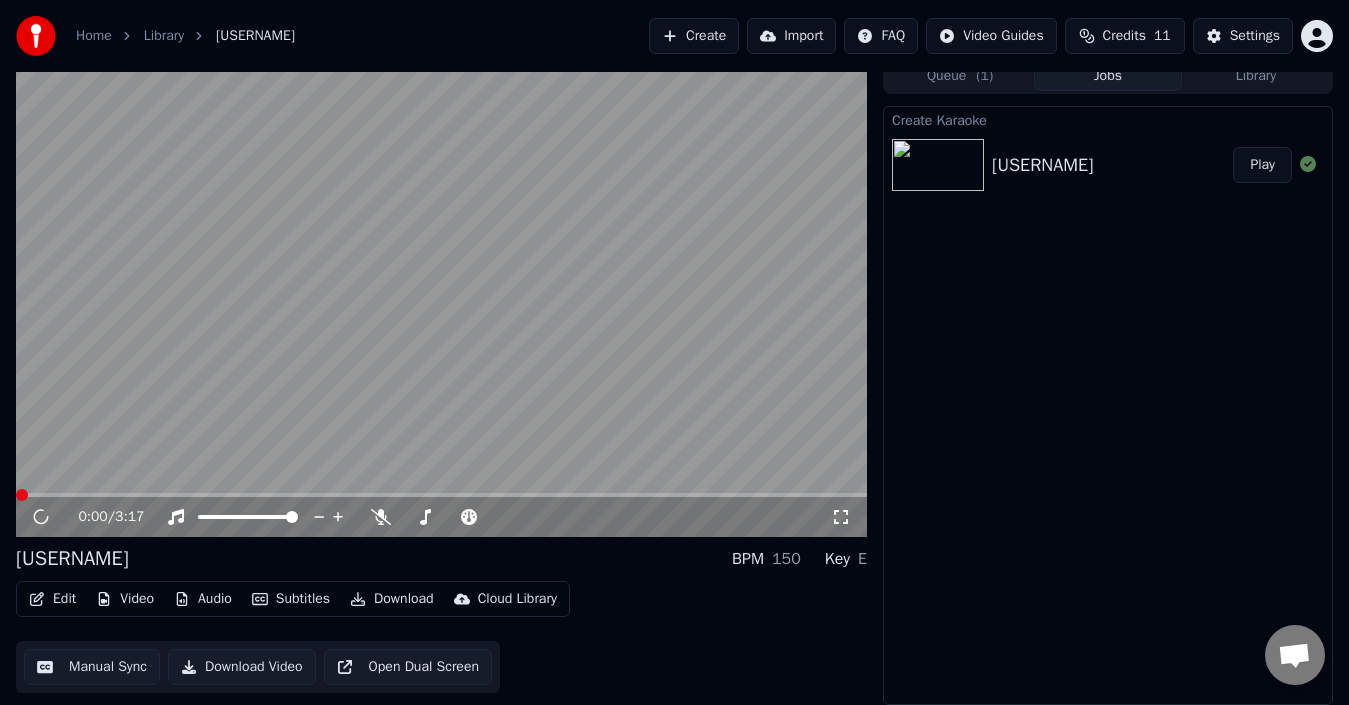 click on "Play" at bounding box center (1262, 165) 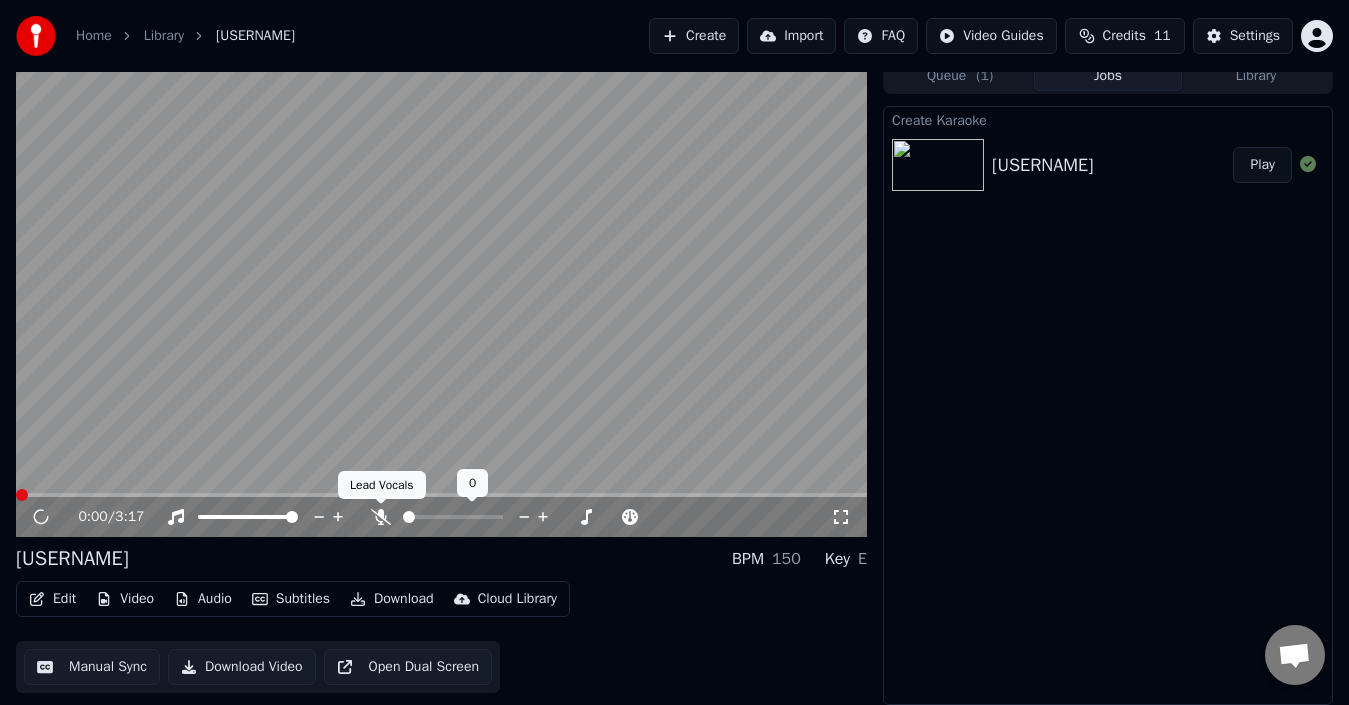 click 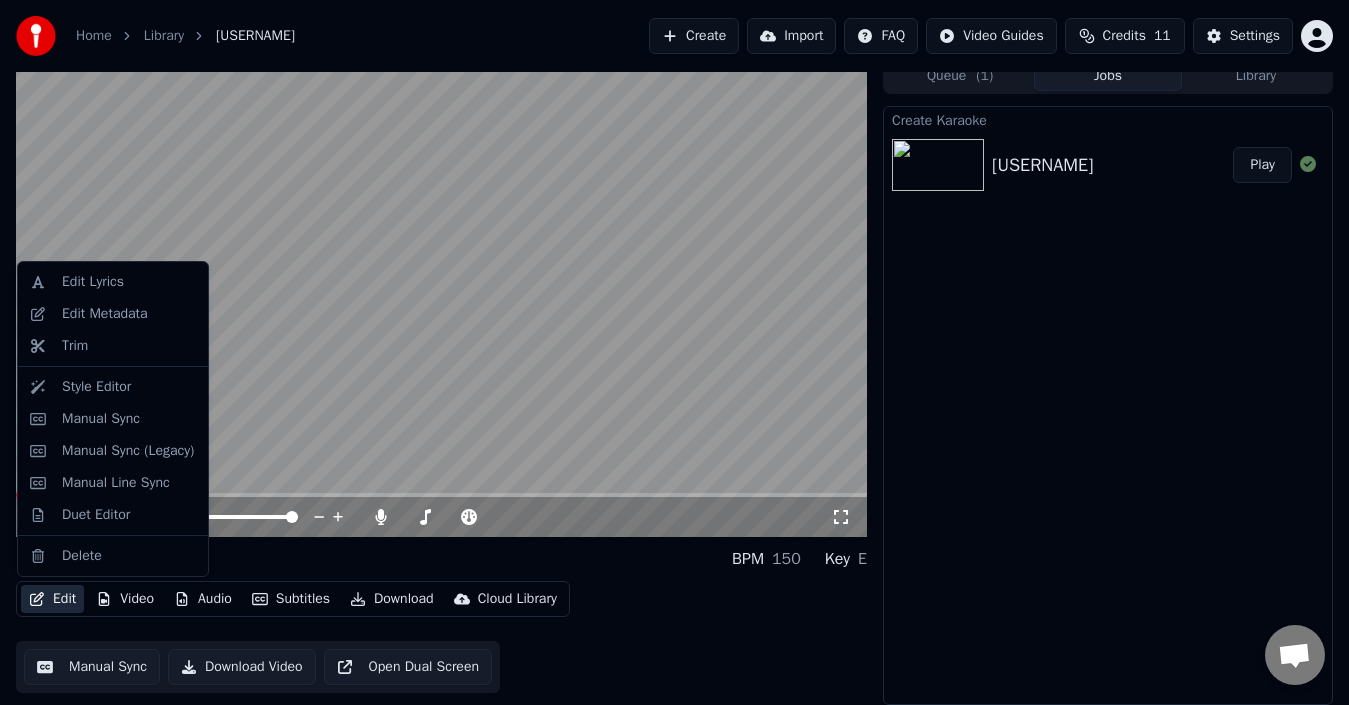 click on "Edit" at bounding box center [52, 599] 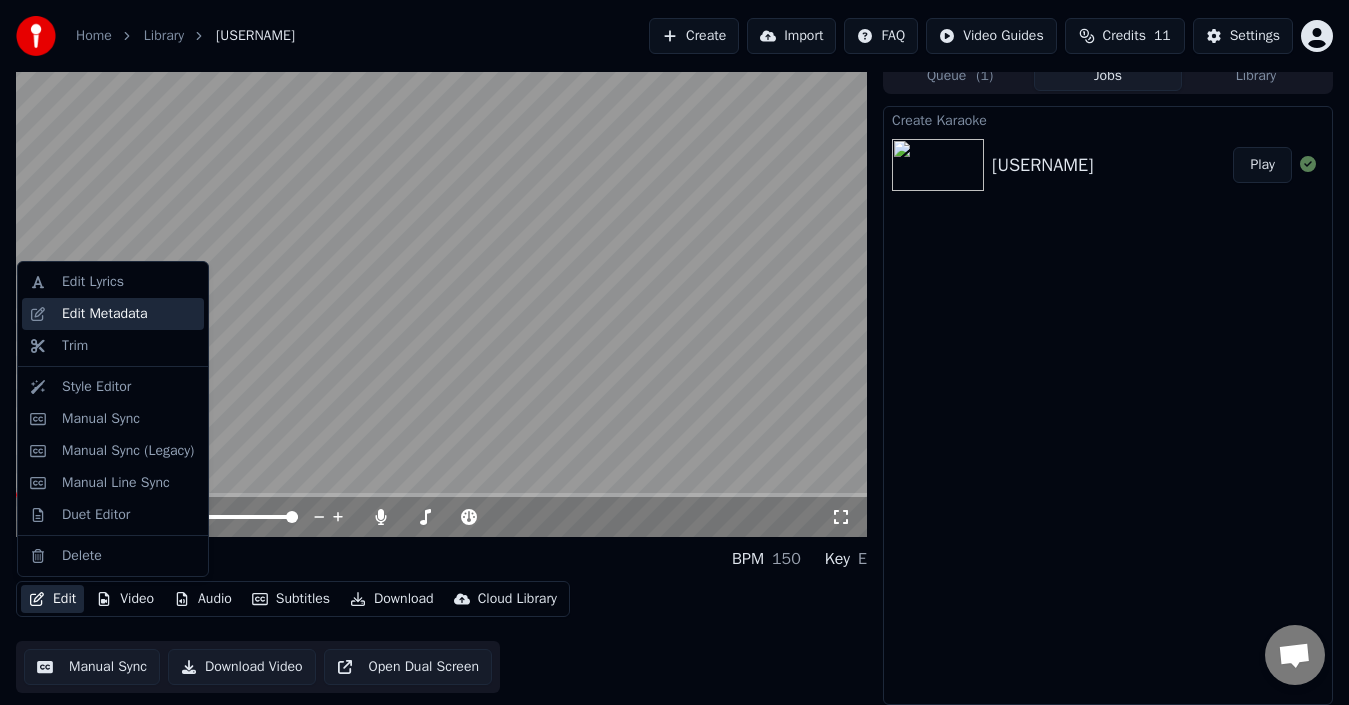 click on "Edit Metadata" at bounding box center (105, 314) 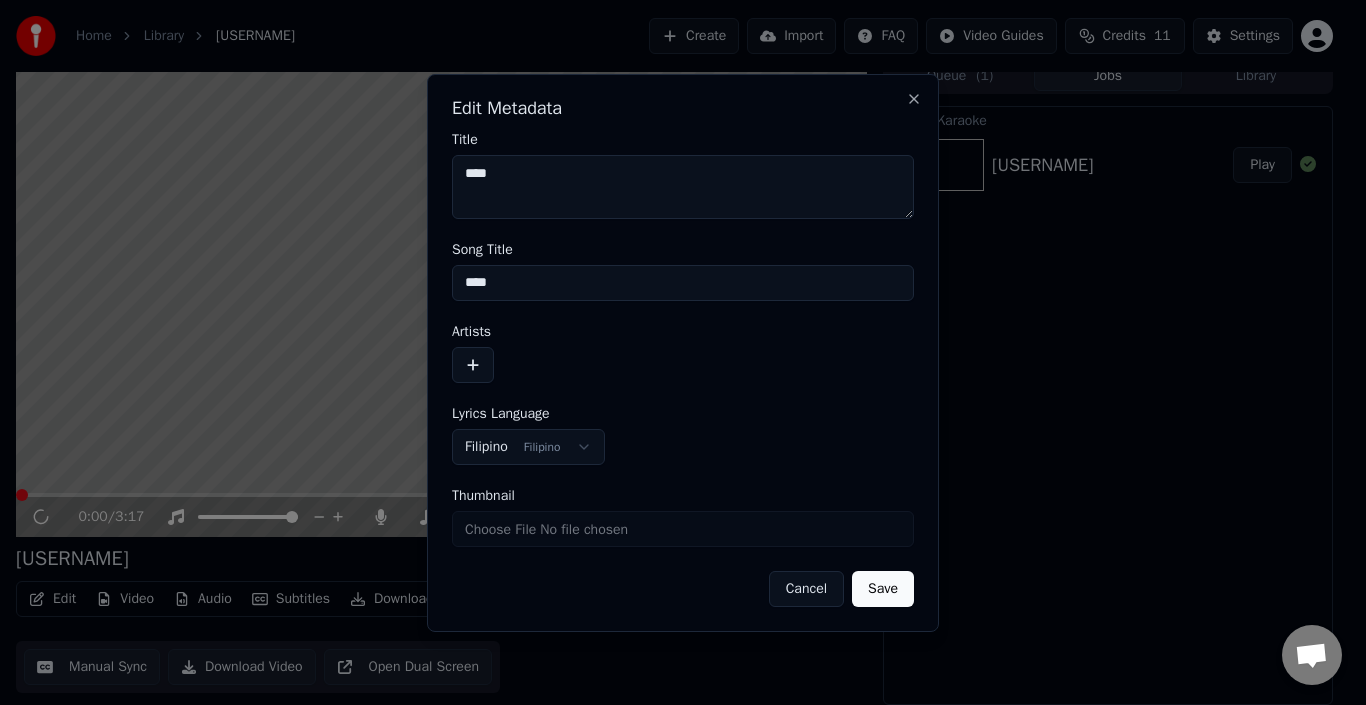 click at bounding box center (473, 365) 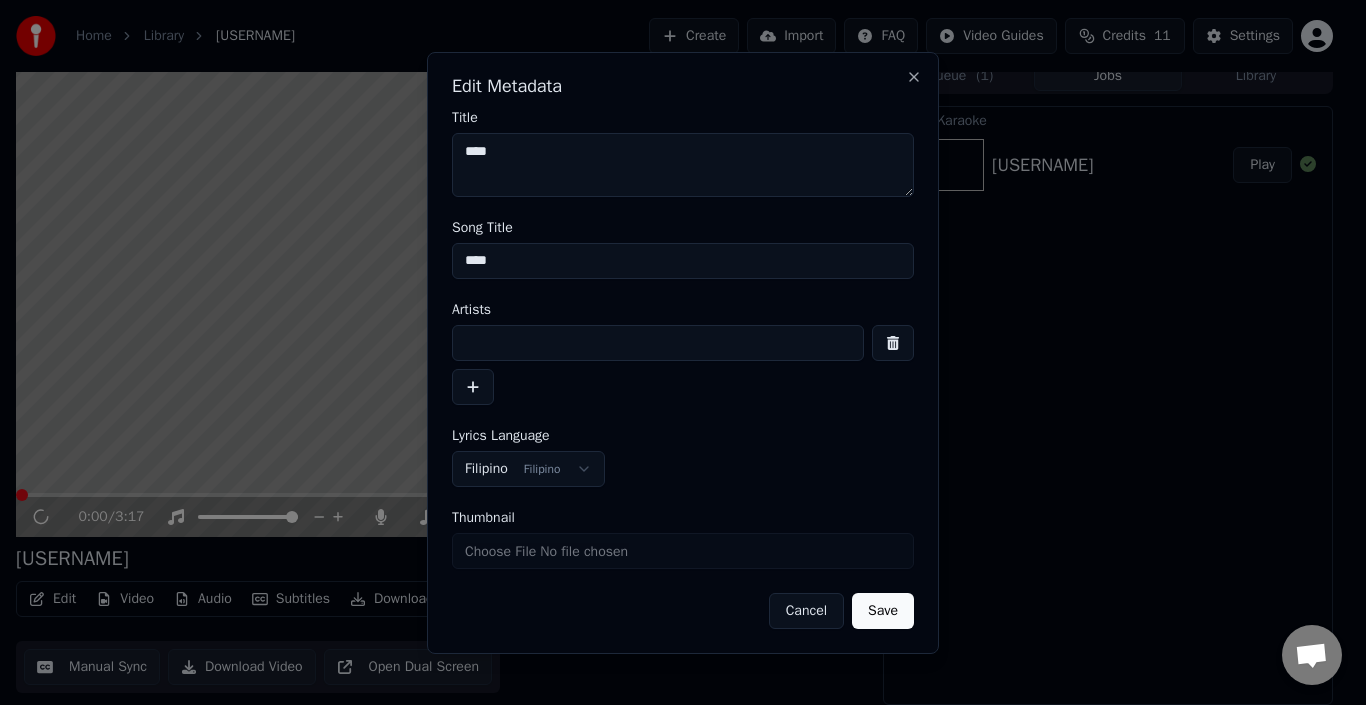 click at bounding box center [658, 343] 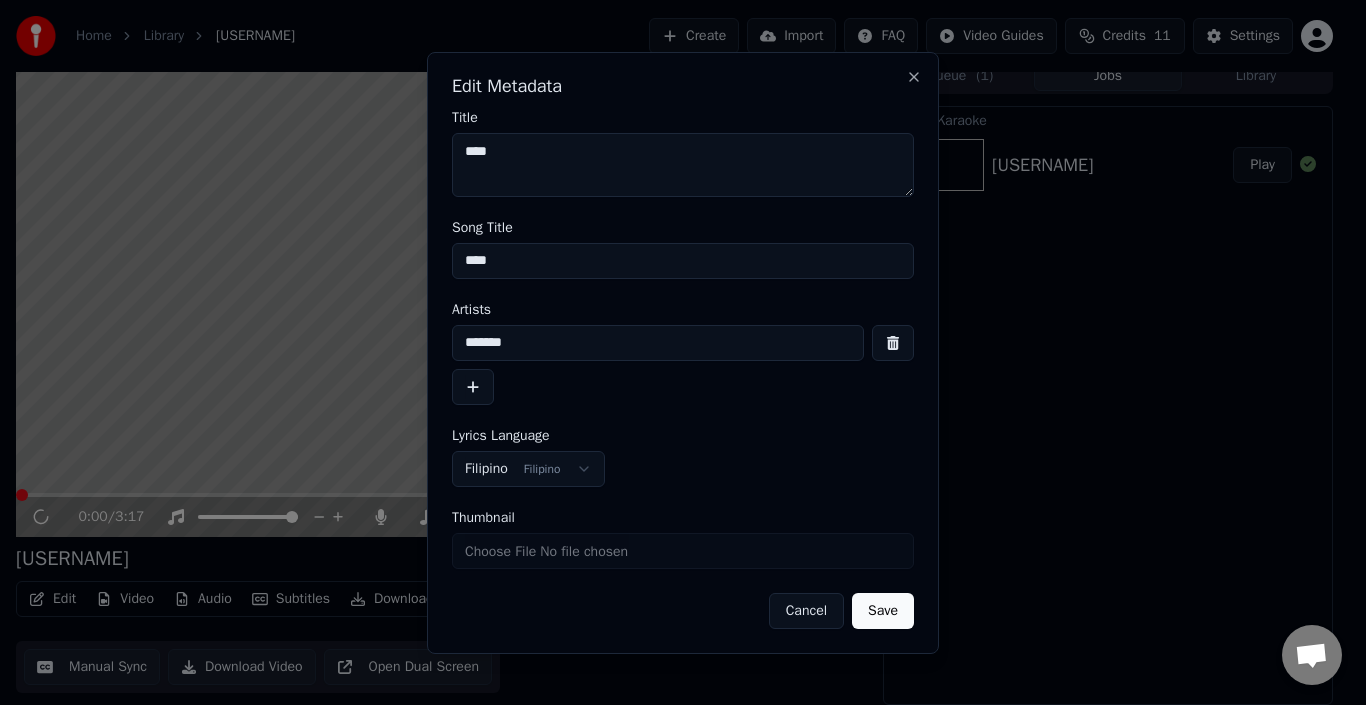 type on "*******" 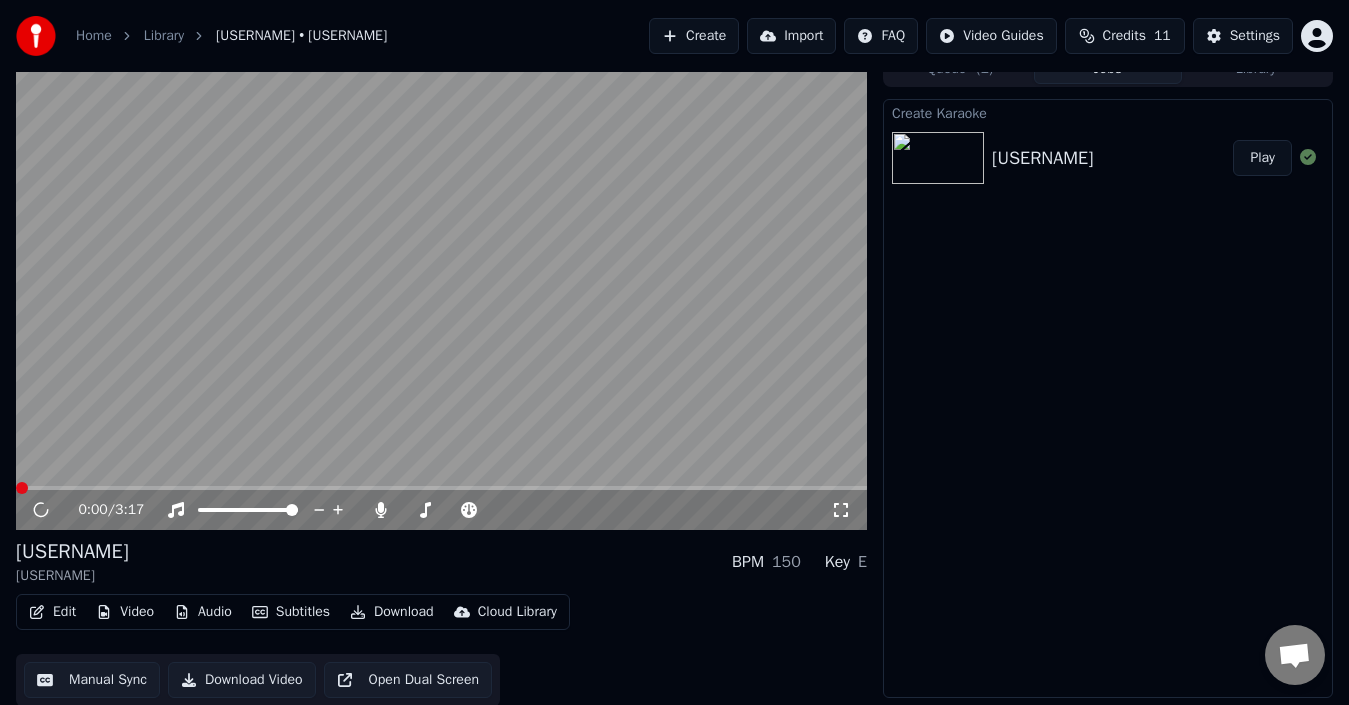 scroll, scrollTop: 22, scrollLeft: 0, axis: vertical 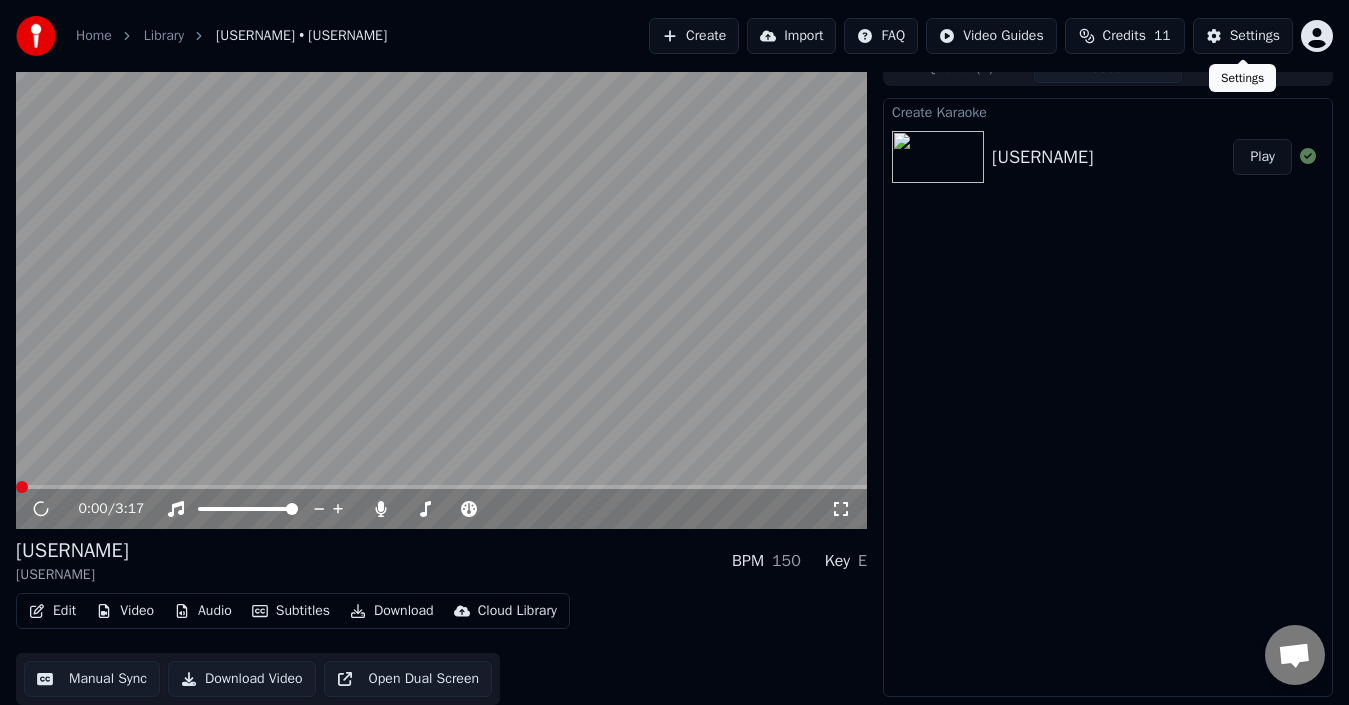 click on "Settings" at bounding box center (1255, 36) 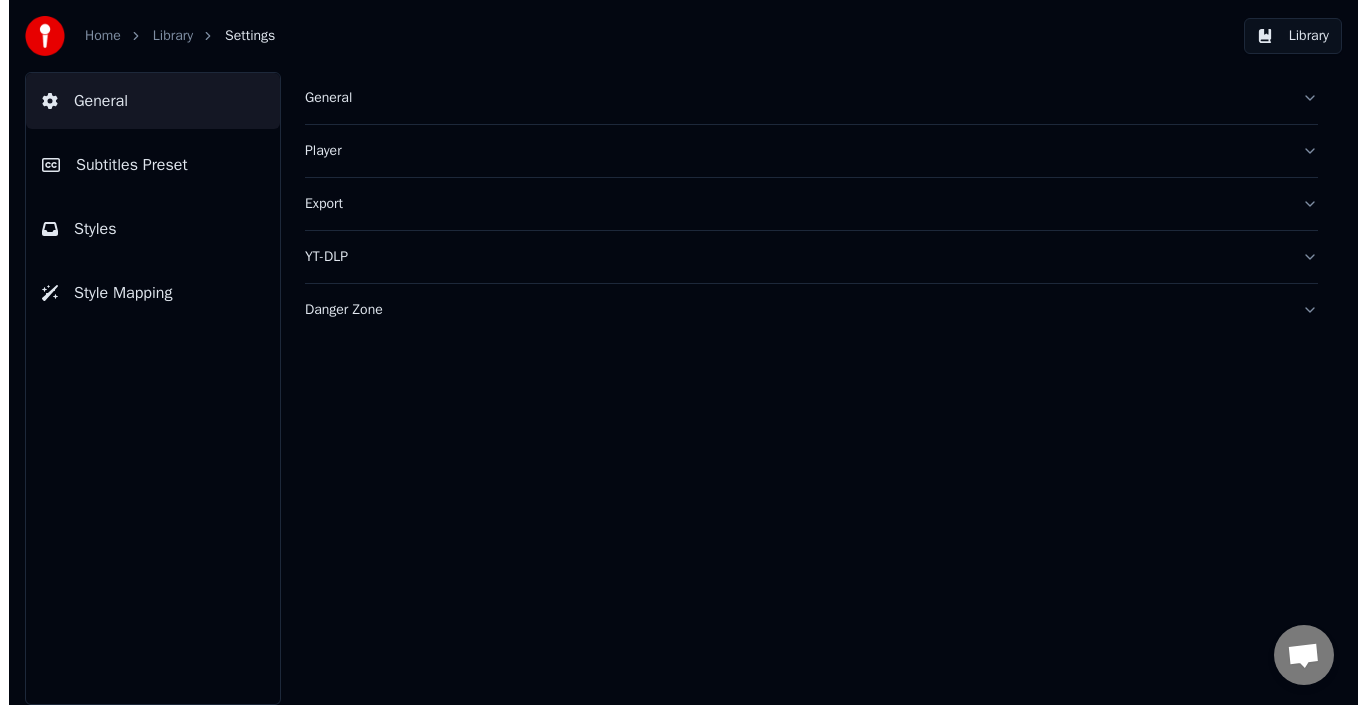 scroll, scrollTop: 0, scrollLeft: 0, axis: both 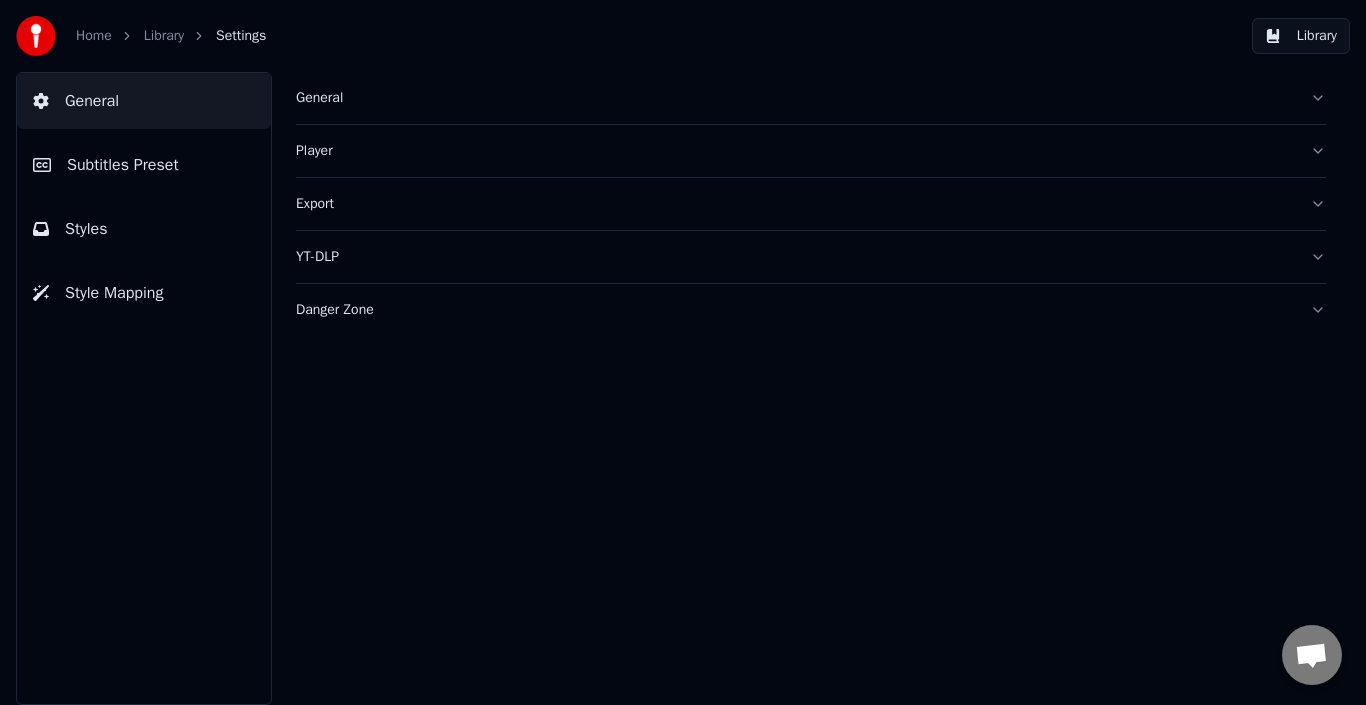 click on "Styles" at bounding box center [144, 229] 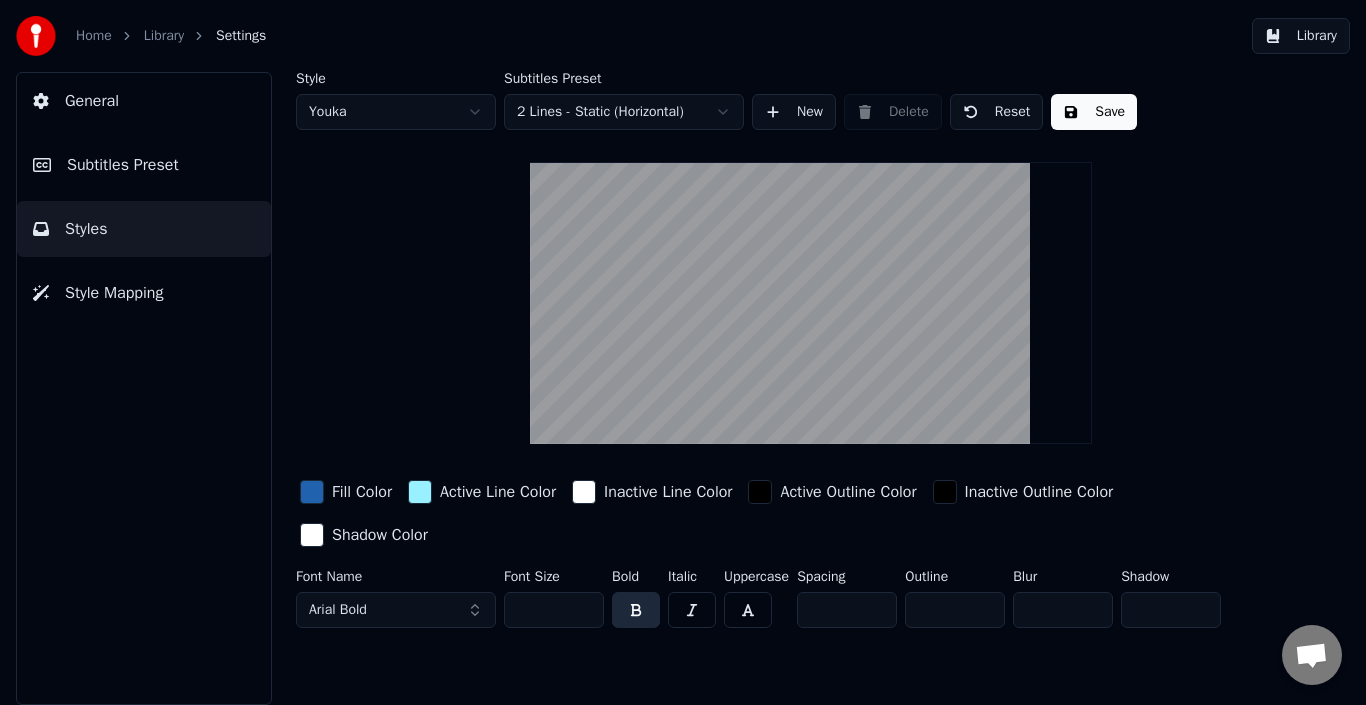 click at bounding box center (312, 492) 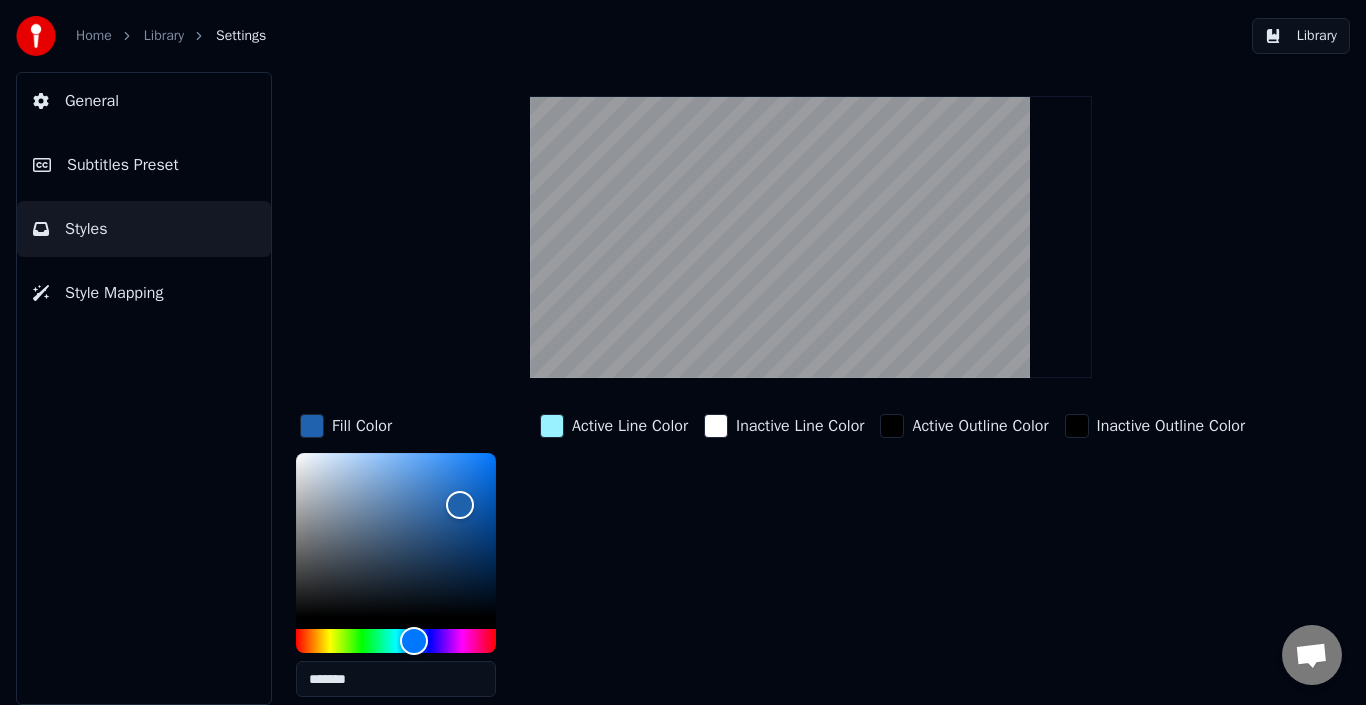 scroll, scrollTop: 100, scrollLeft: 0, axis: vertical 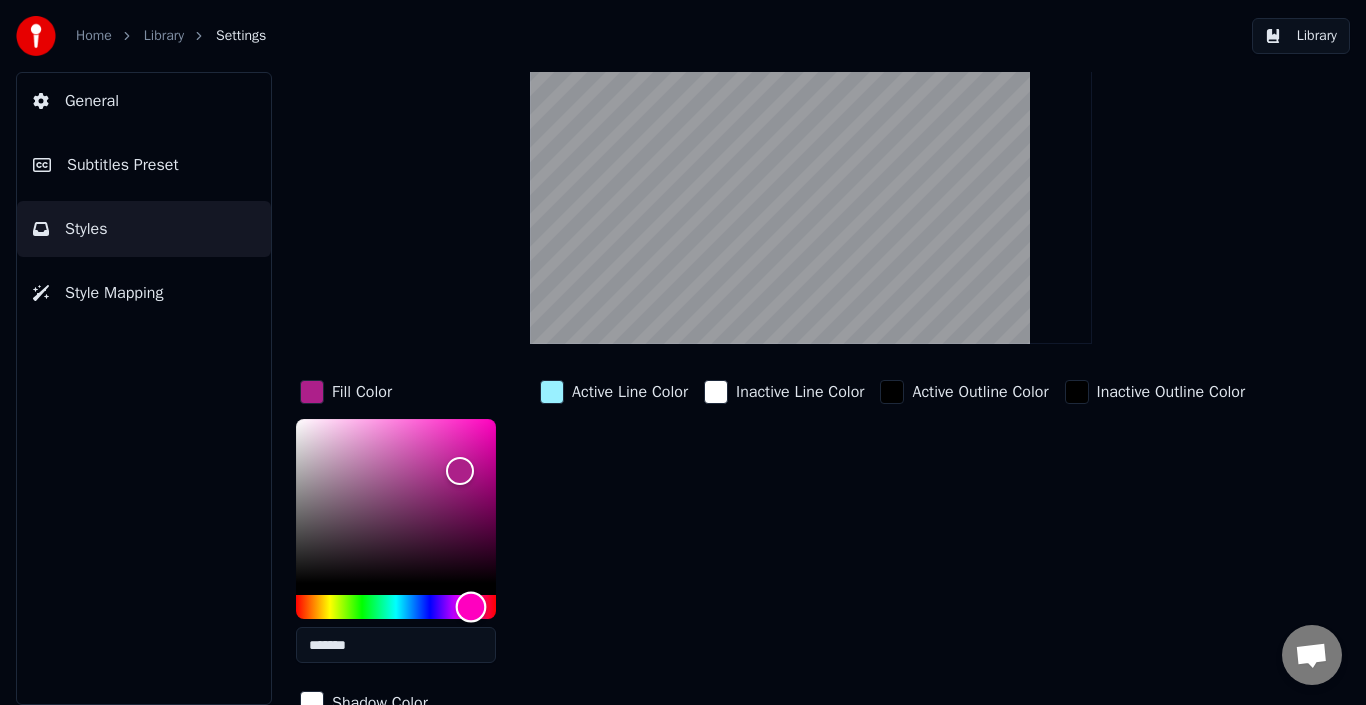 drag, startPoint x: 413, startPoint y: 602, endPoint x: 471, endPoint y: 621, distance: 61.03278 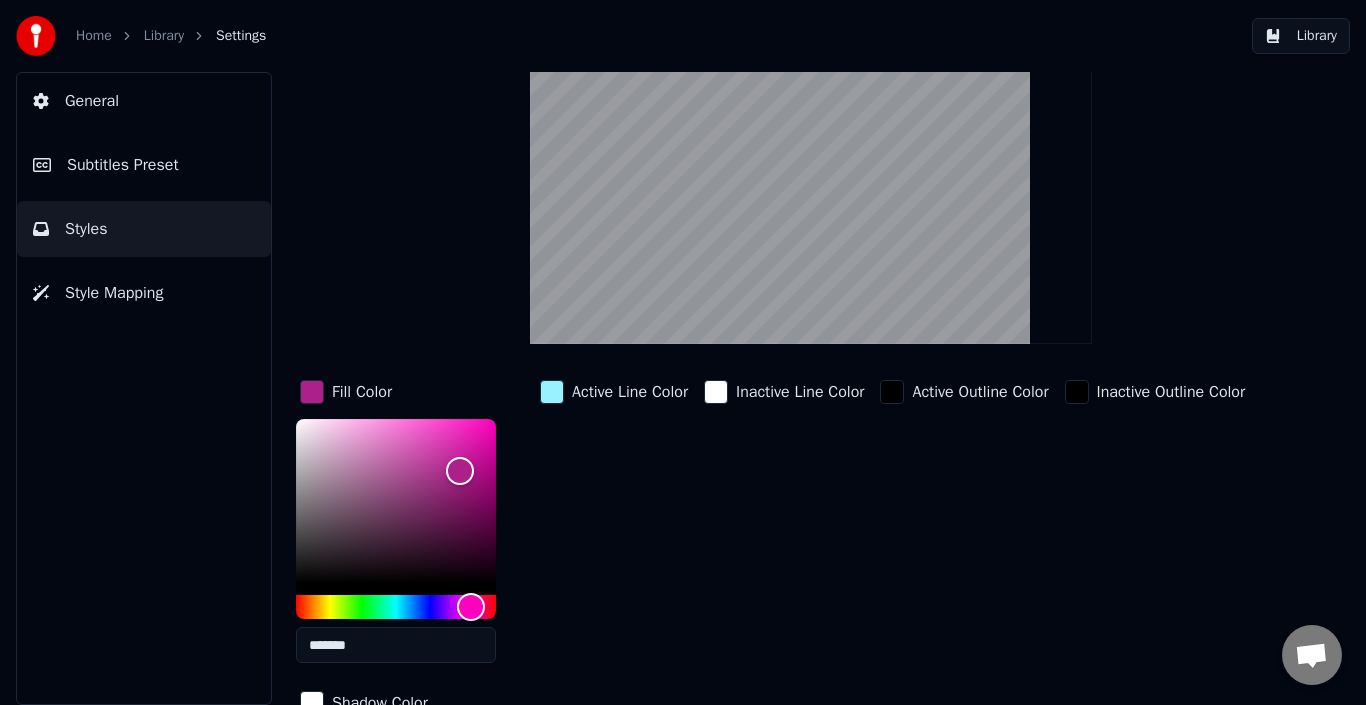 drag, startPoint x: 471, startPoint y: 622, endPoint x: 319, endPoint y: 607, distance: 152.73834 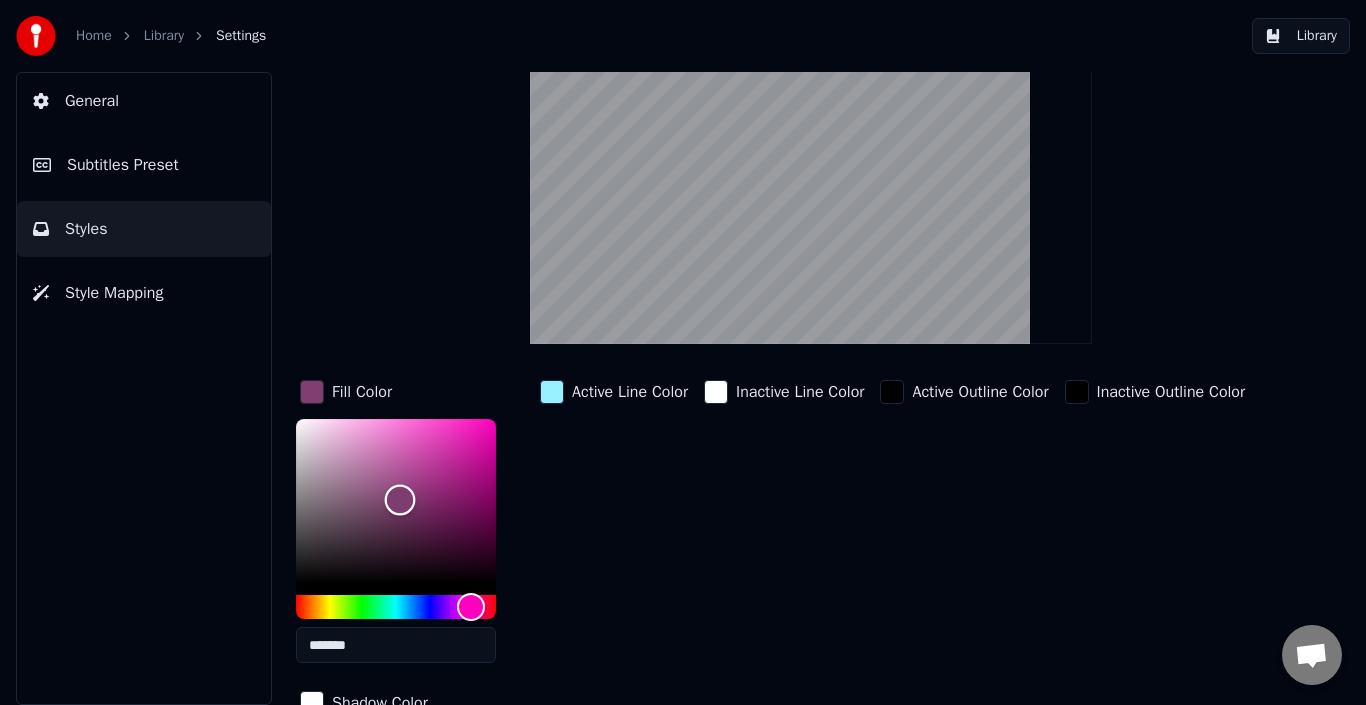drag, startPoint x: 462, startPoint y: 469, endPoint x: 518, endPoint y: 553, distance: 100.95544 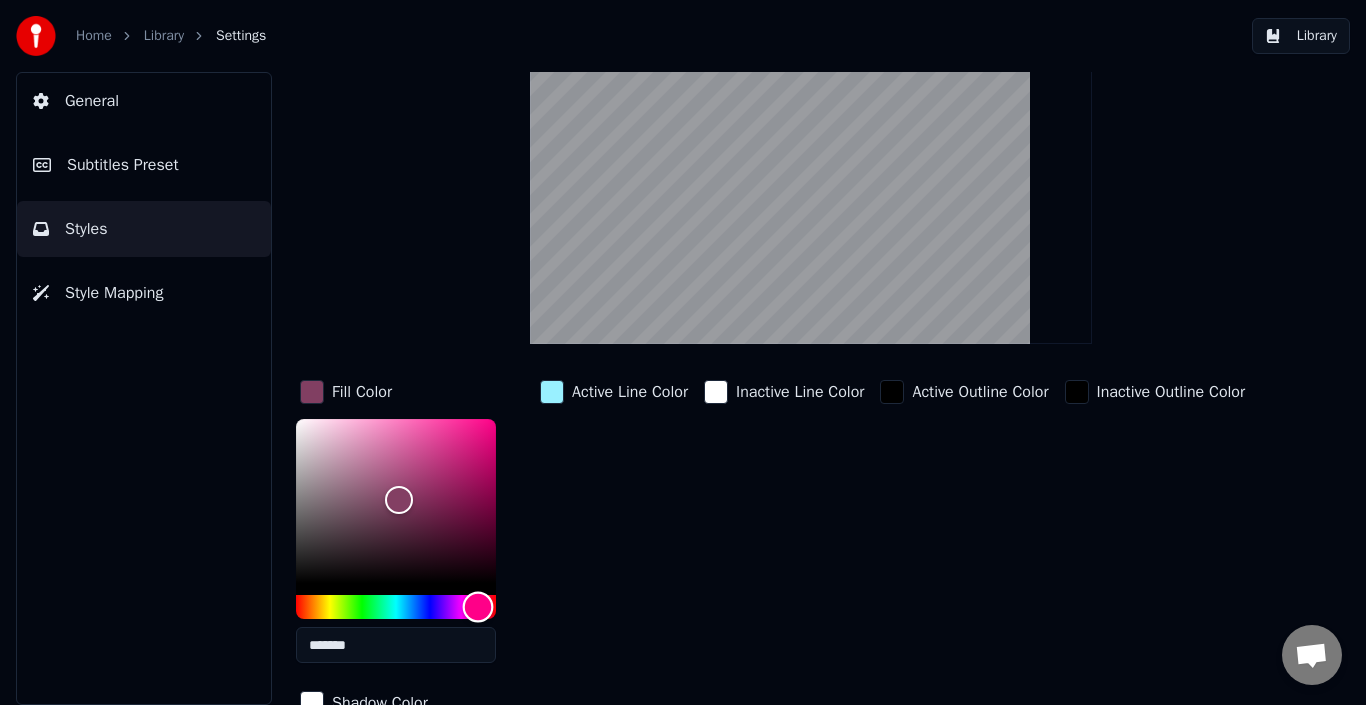 click at bounding box center (478, 607) 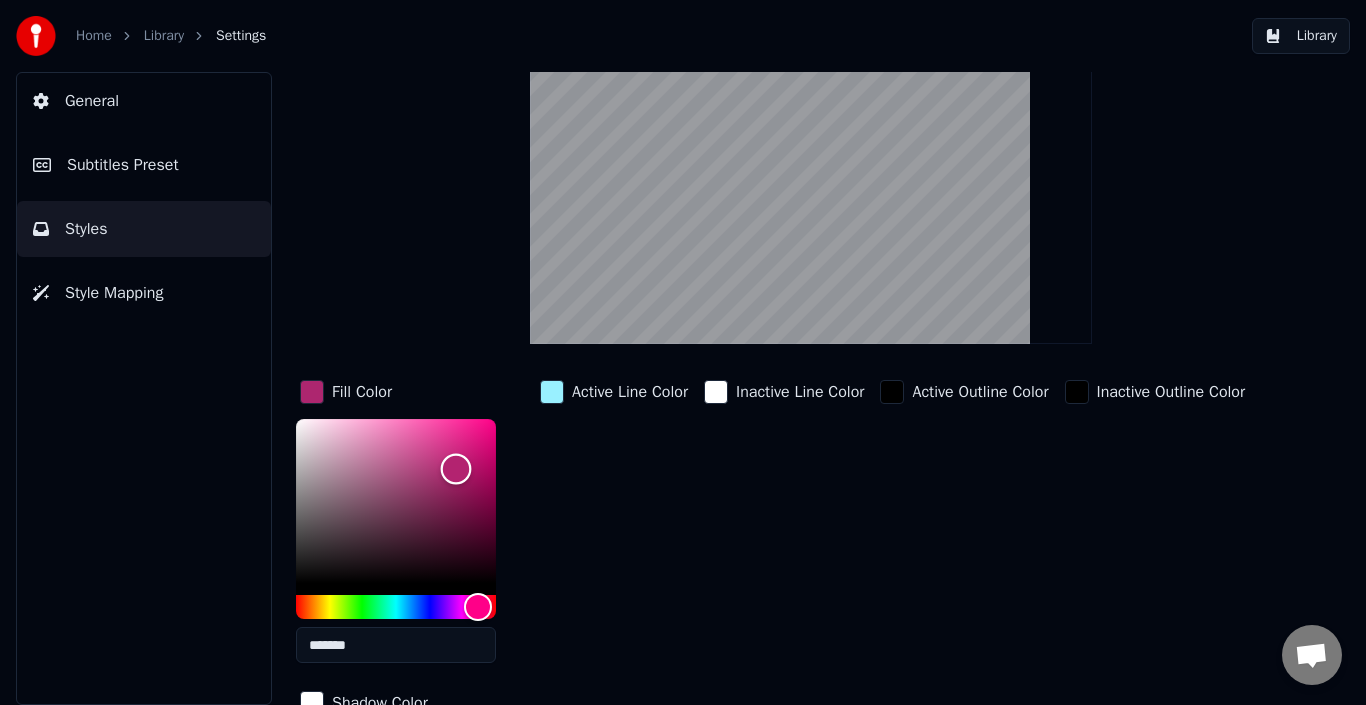 type on "*******" 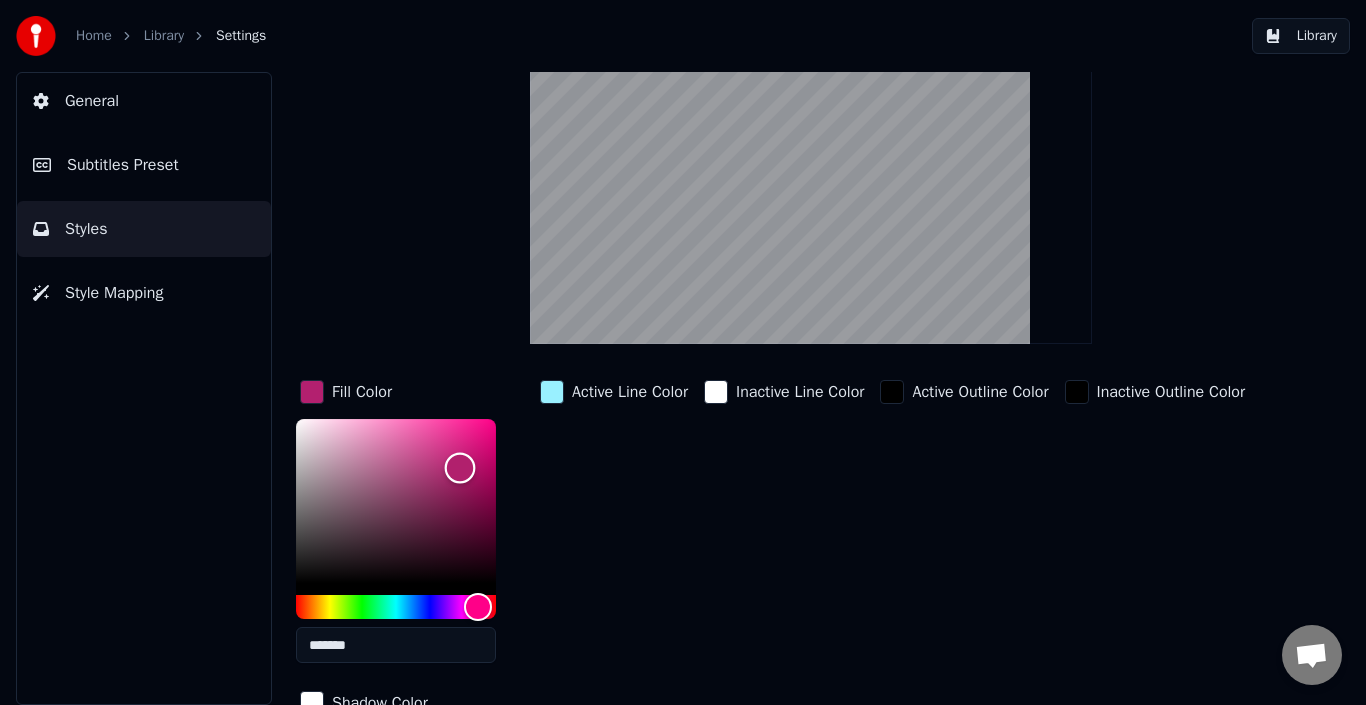 drag, startPoint x: 403, startPoint y: 504, endPoint x: 460, endPoint y: 467, distance: 67.95587 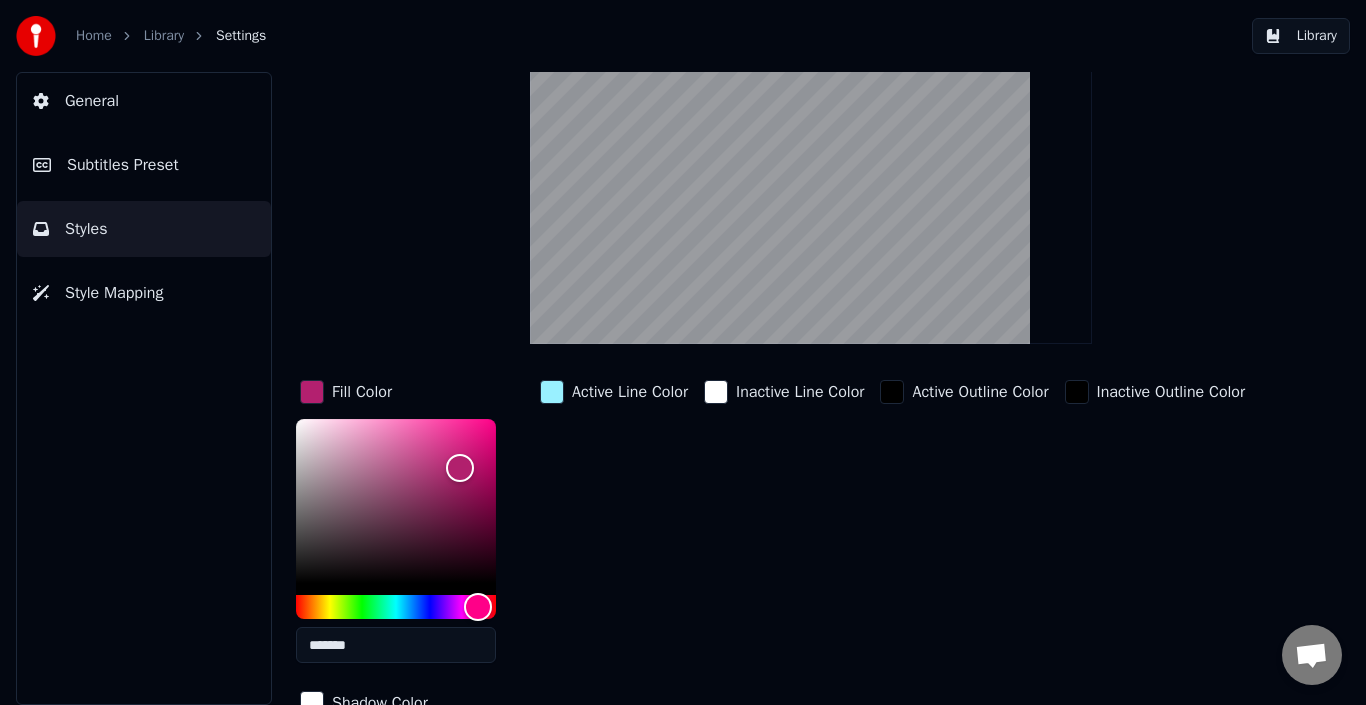 click at bounding box center (552, 392) 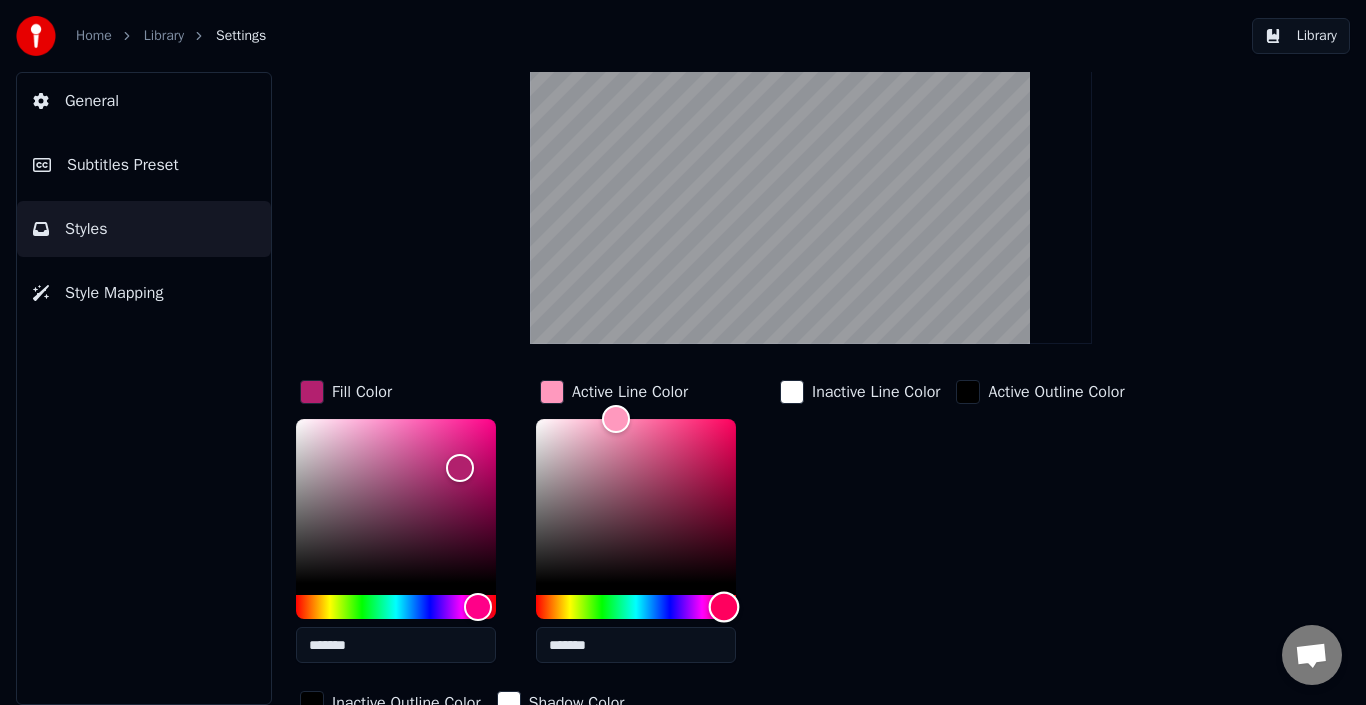 click at bounding box center [636, 607] 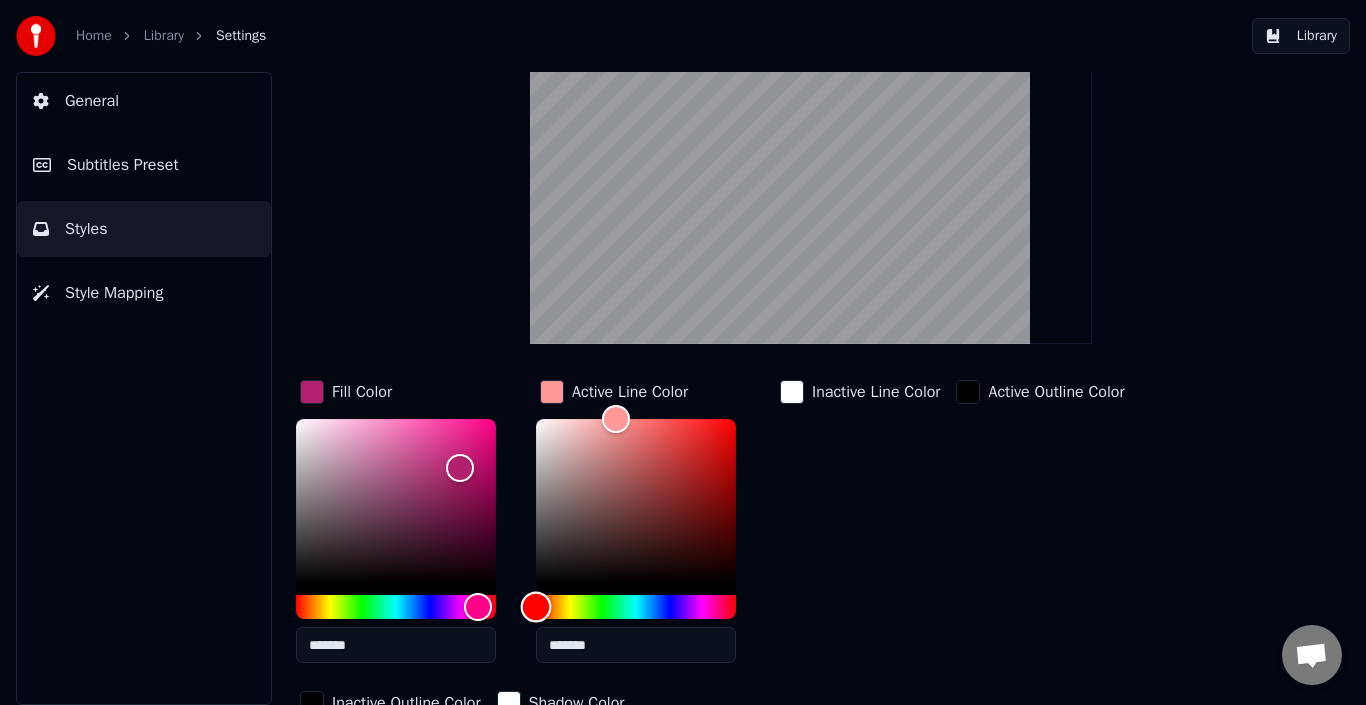 drag, startPoint x: 721, startPoint y: 612, endPoint x: 534, endPoint y: 596, distance: 187.68324 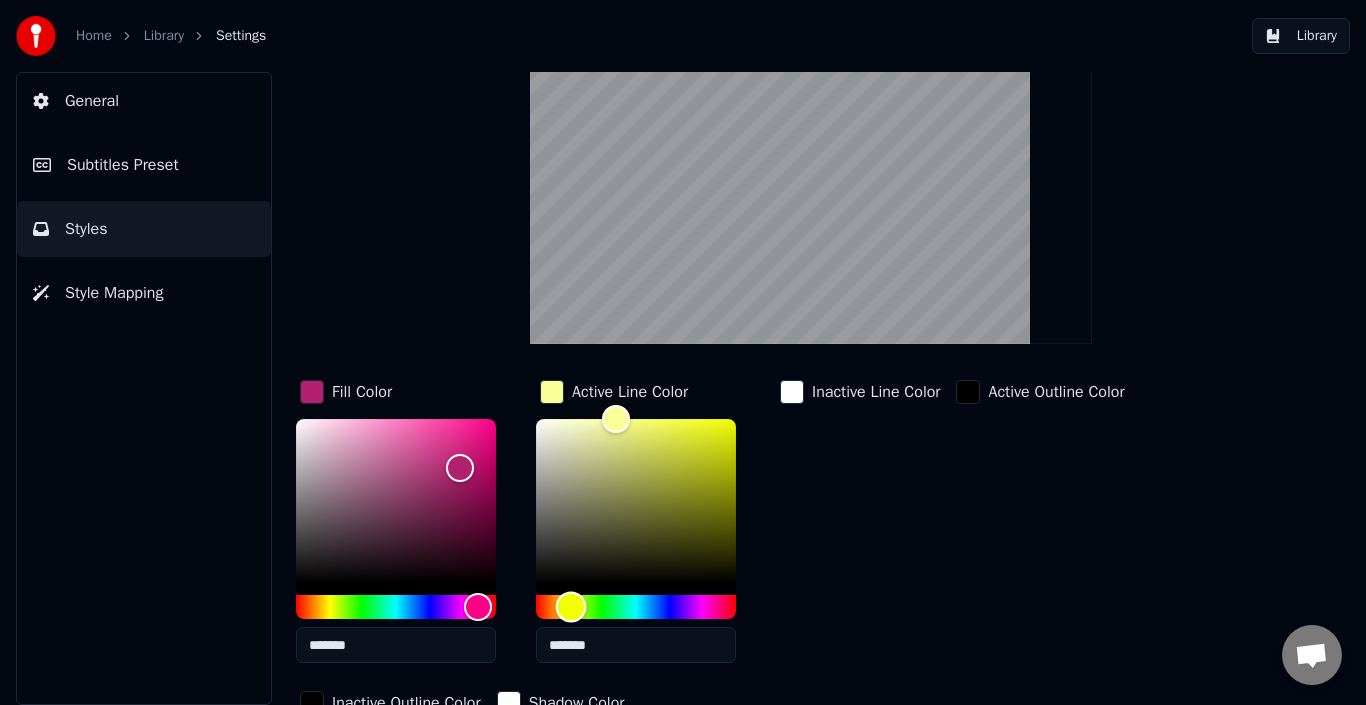 drag, startPoint x: 540, startPoint y: 602, endPoint x: 572, endPoint y: 609, distance: 32.75668 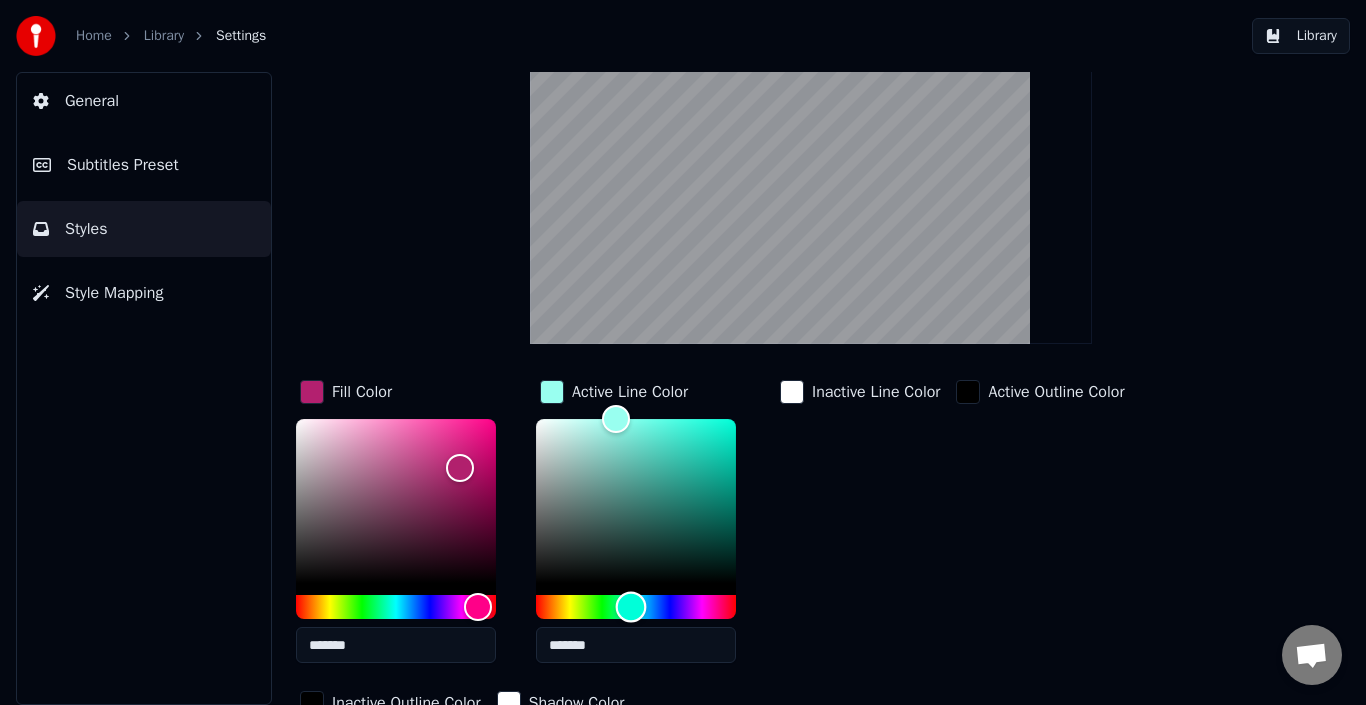 type on "*******" 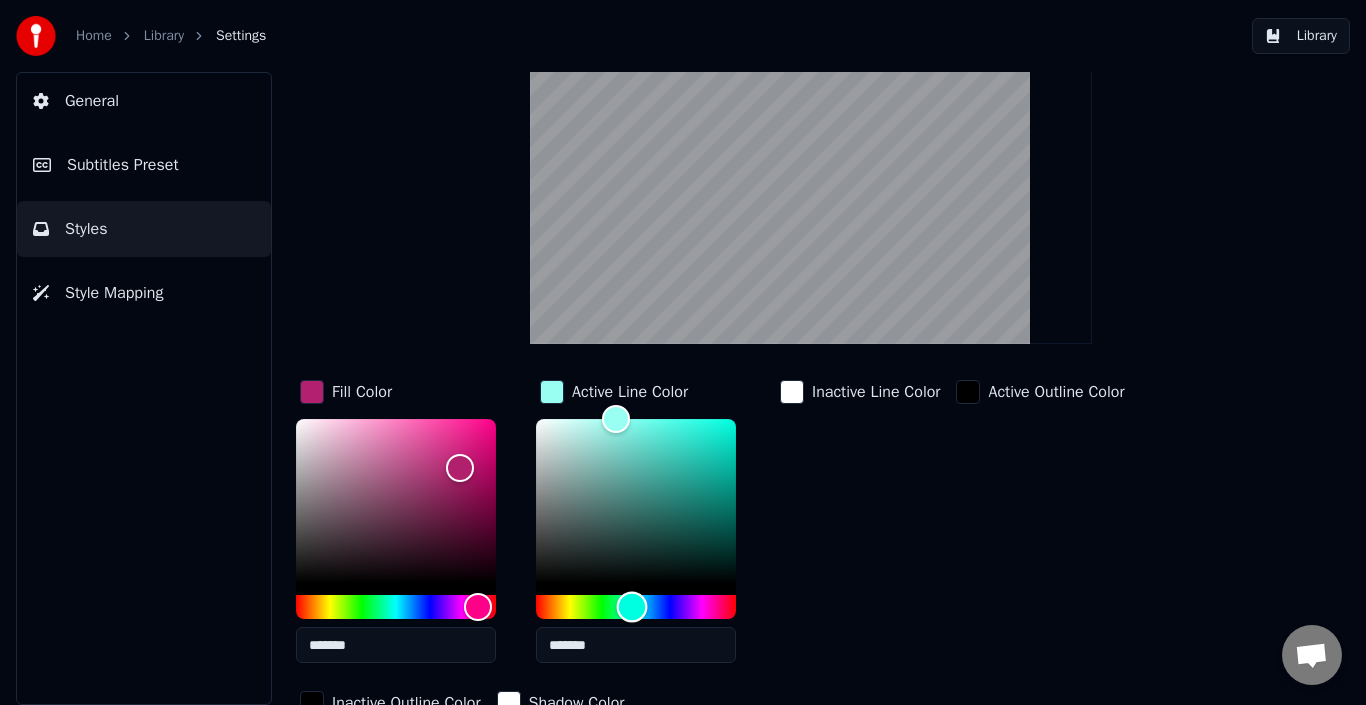drag, startPoint x: 579, startPoint y: 601, endPoint x: 632, endPoint y: 609, distance: 53.600372 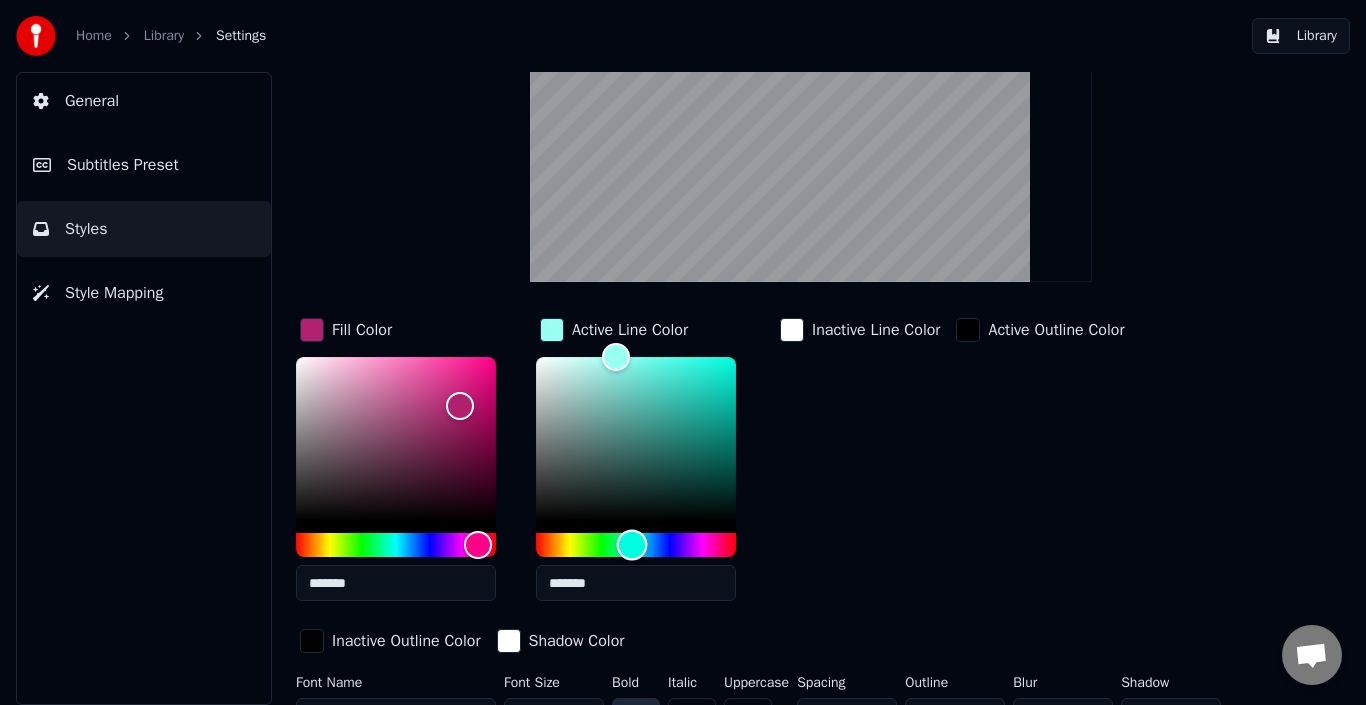 scroll, scrollTop: 197, scrollLeft: 0, axis: vertical 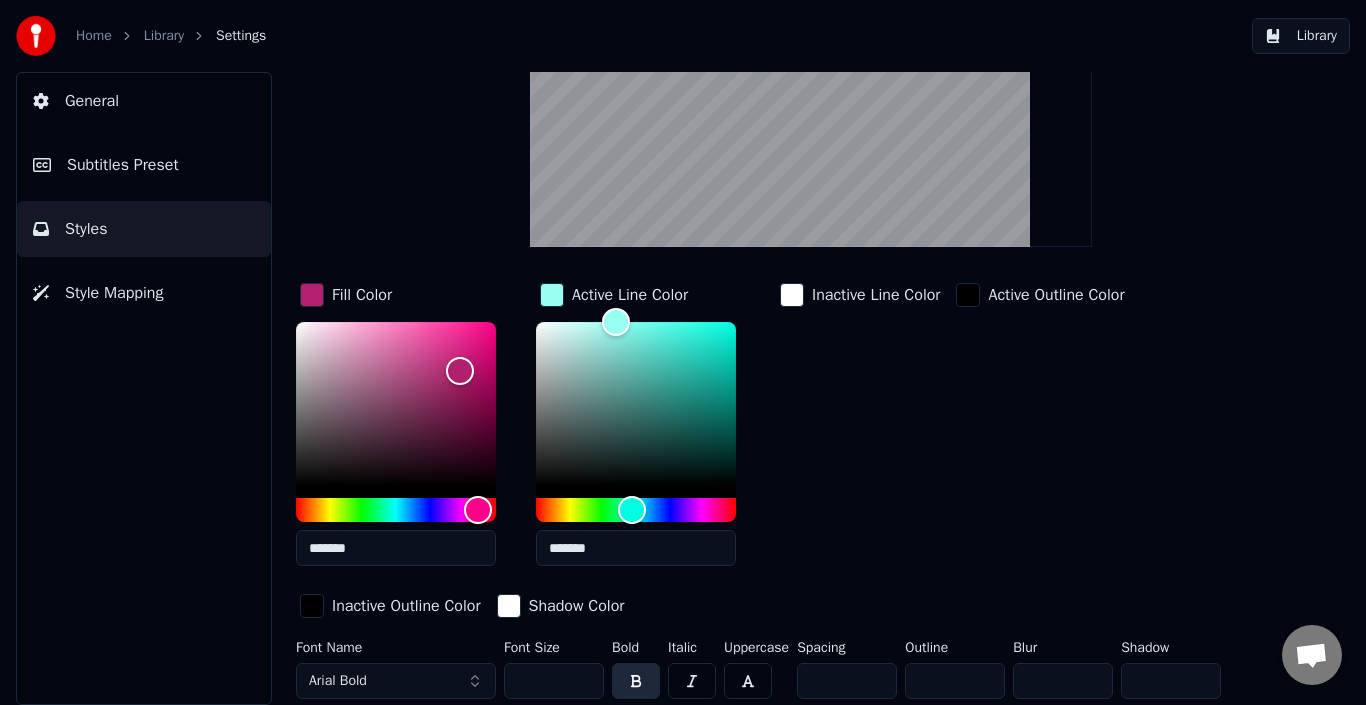 click at bounding box center (692, 681) 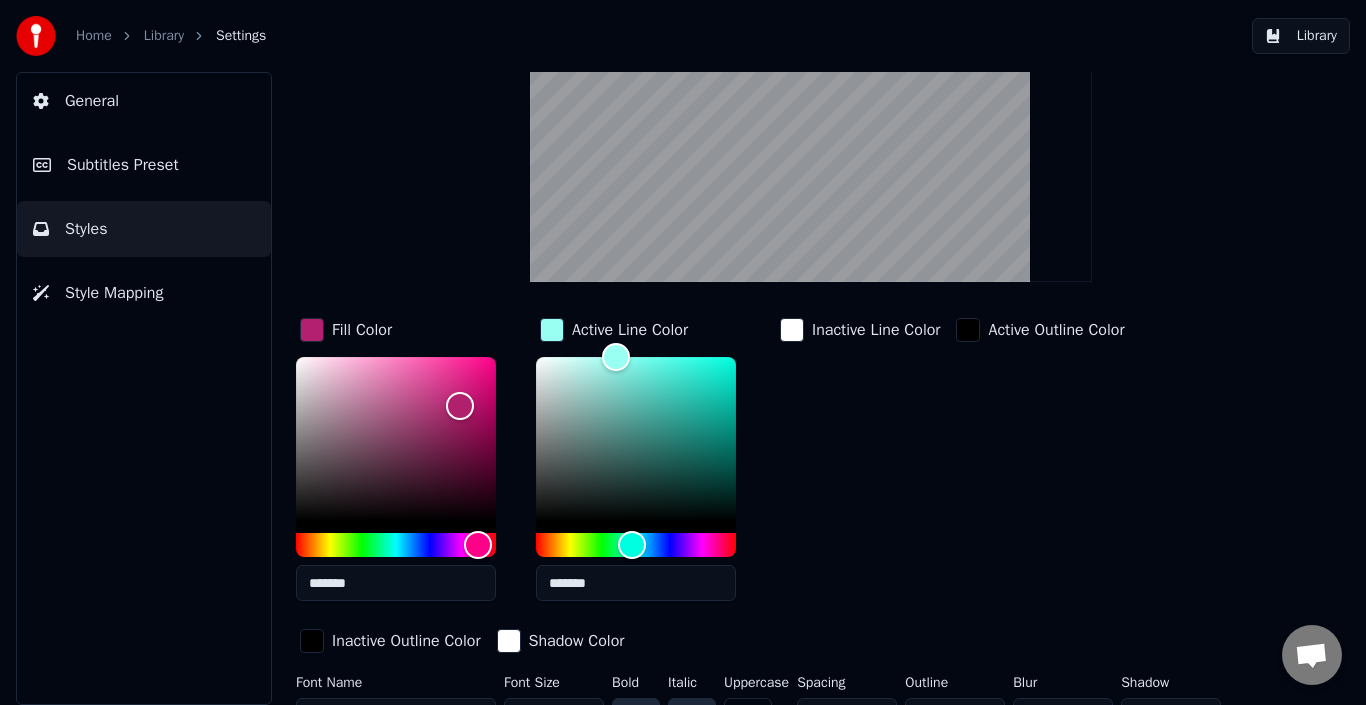 scroll, scrollTop: 197, scrollLeft: 0, axis: vertical 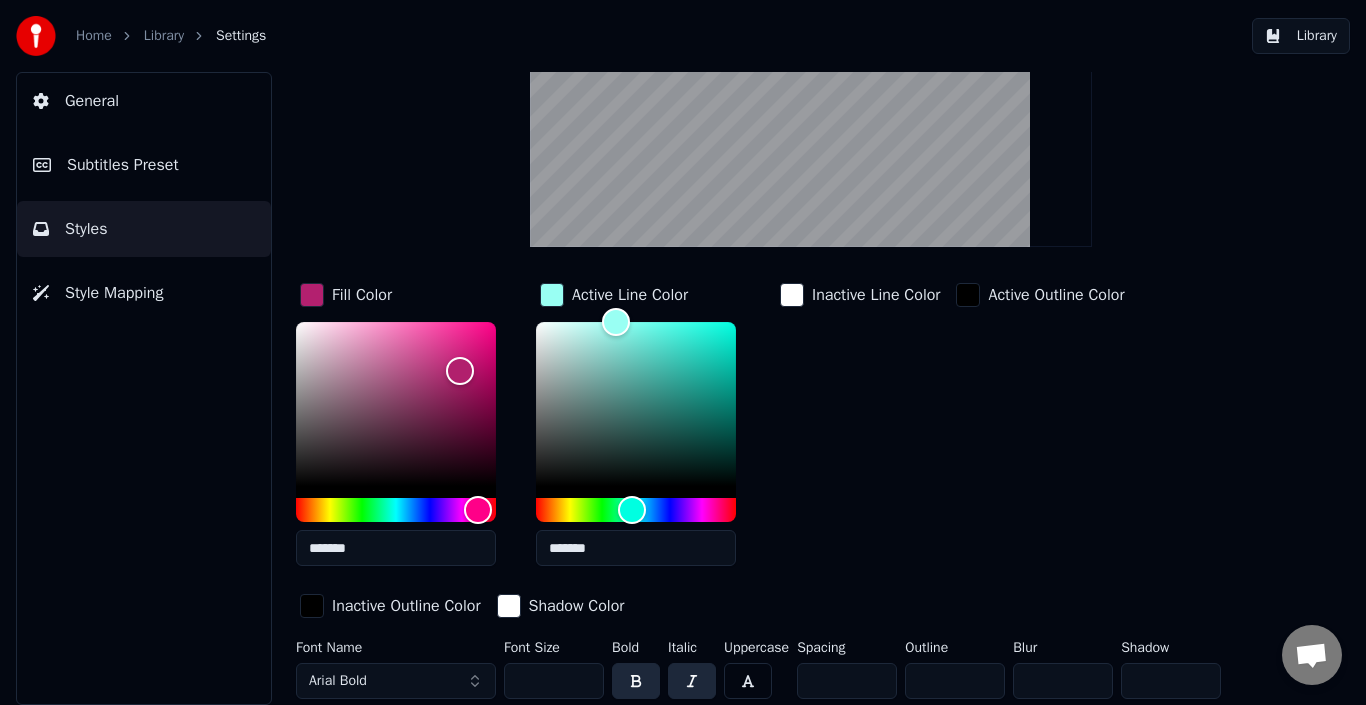 click on "Style Mapping" at bounding box center (144, 293) 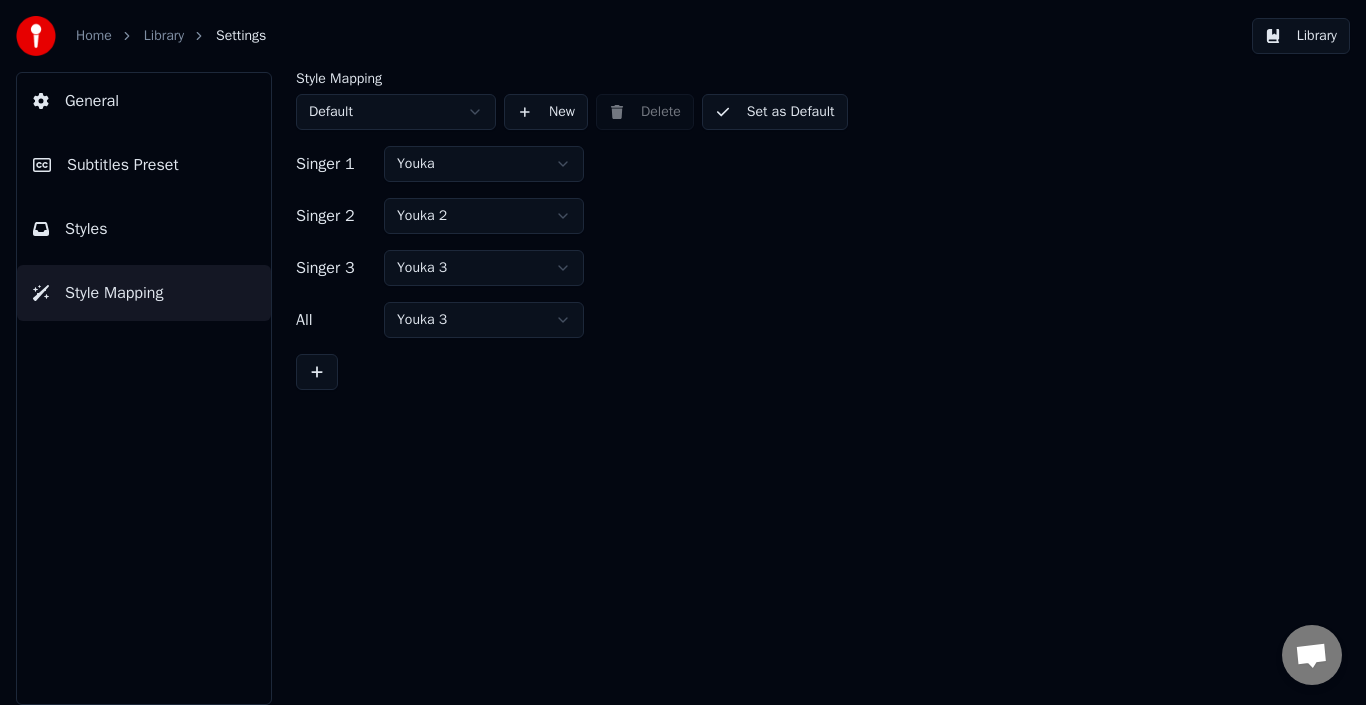 scroll, scrollTop: 0, scrollLeft: 0, axis: both 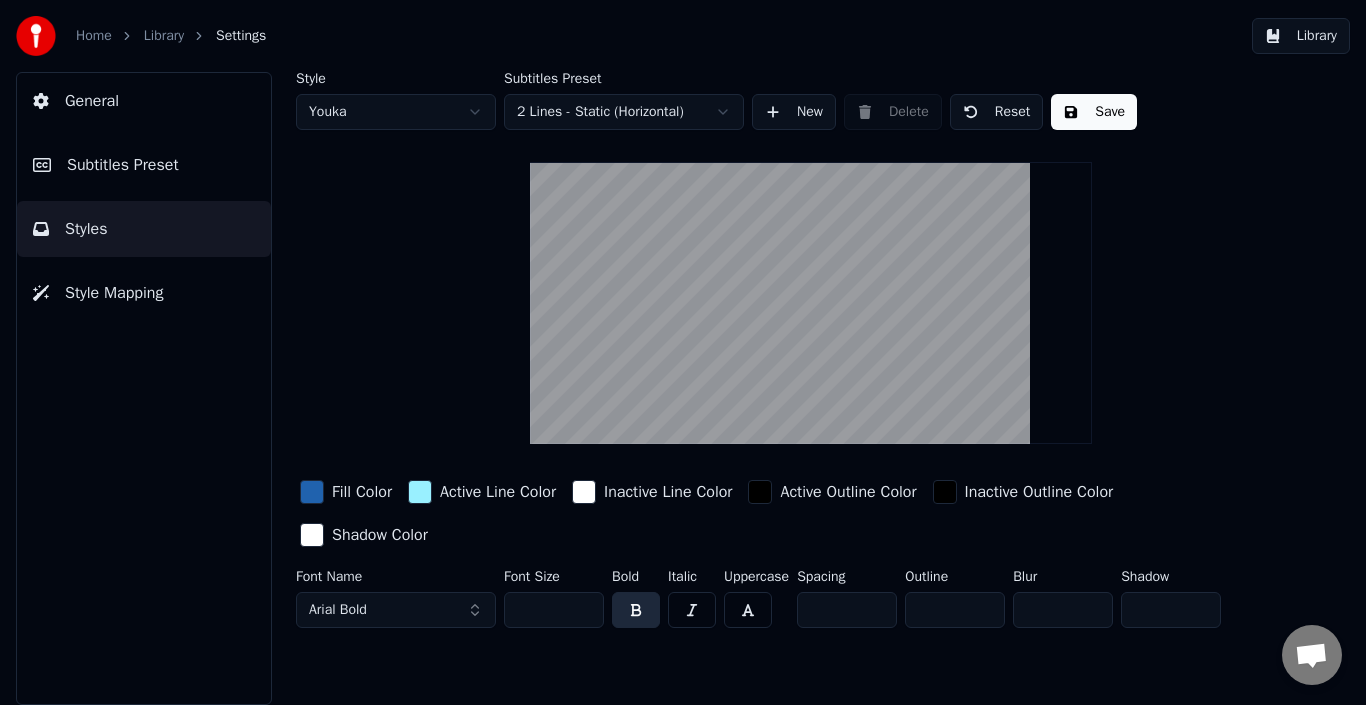 click at bounding box center (312, 492) 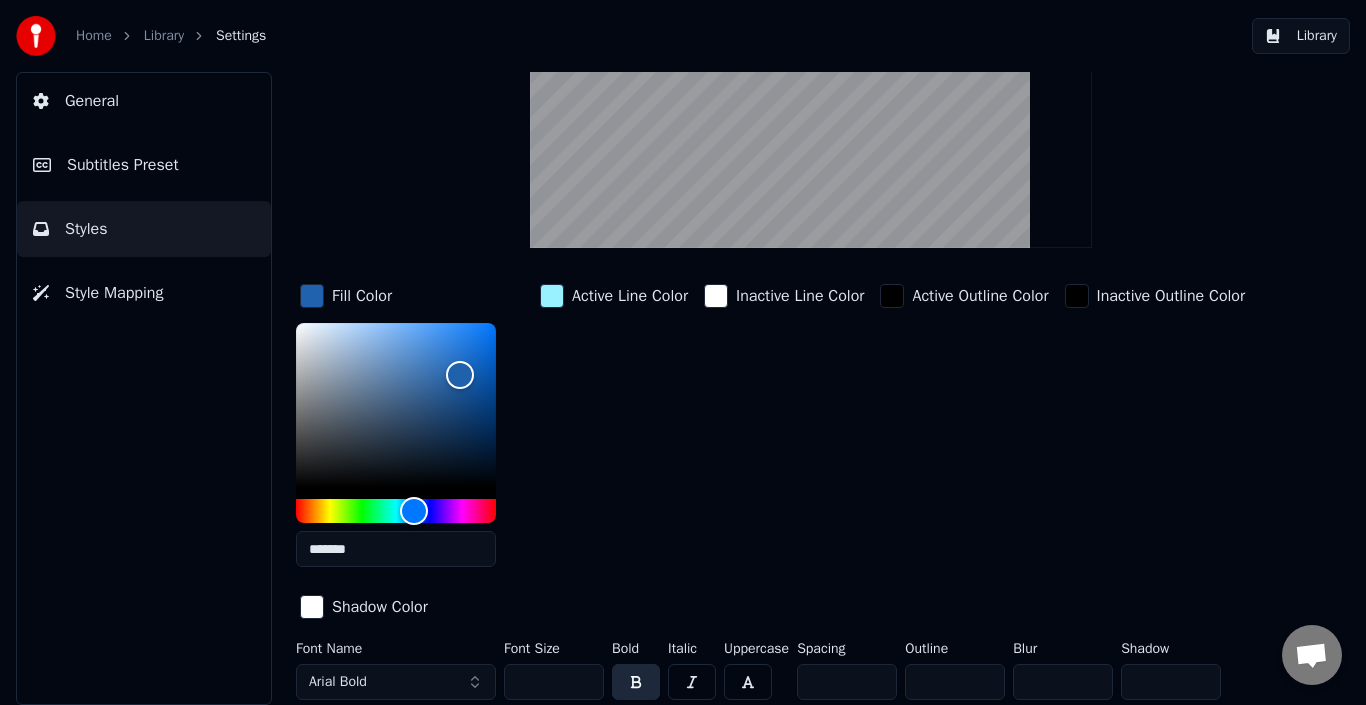 scroll, scrollTop: 197, scrollLeft: 0, axis: vertical 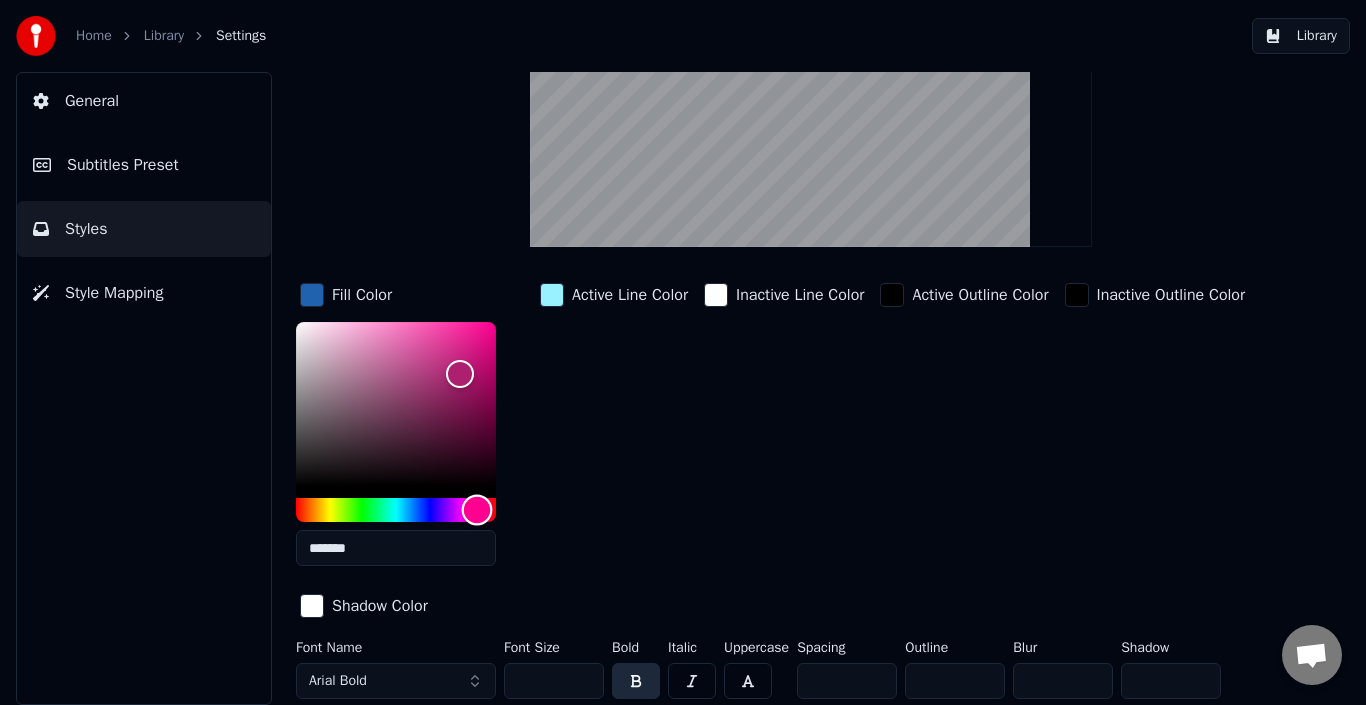 click at bounding box center (396, 510) 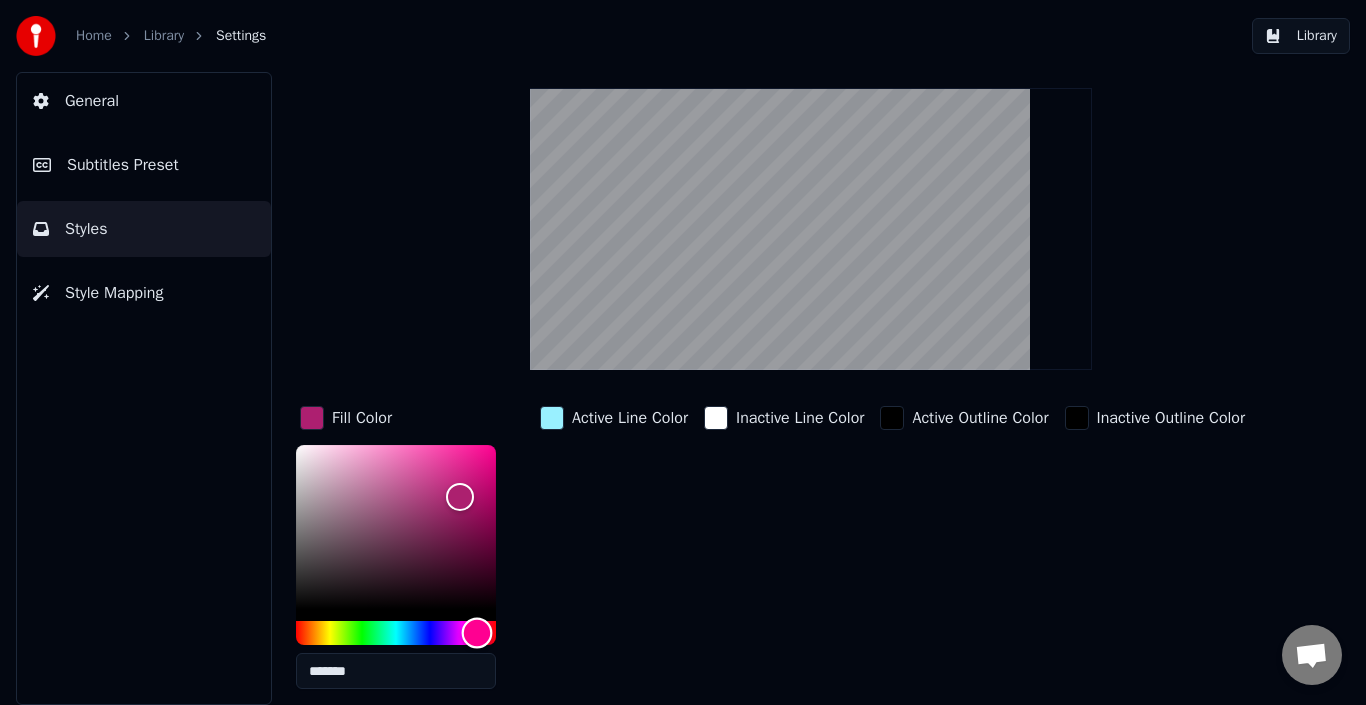 scroll, scrollTop: 197, scrollLeft: 0, axis: vertical 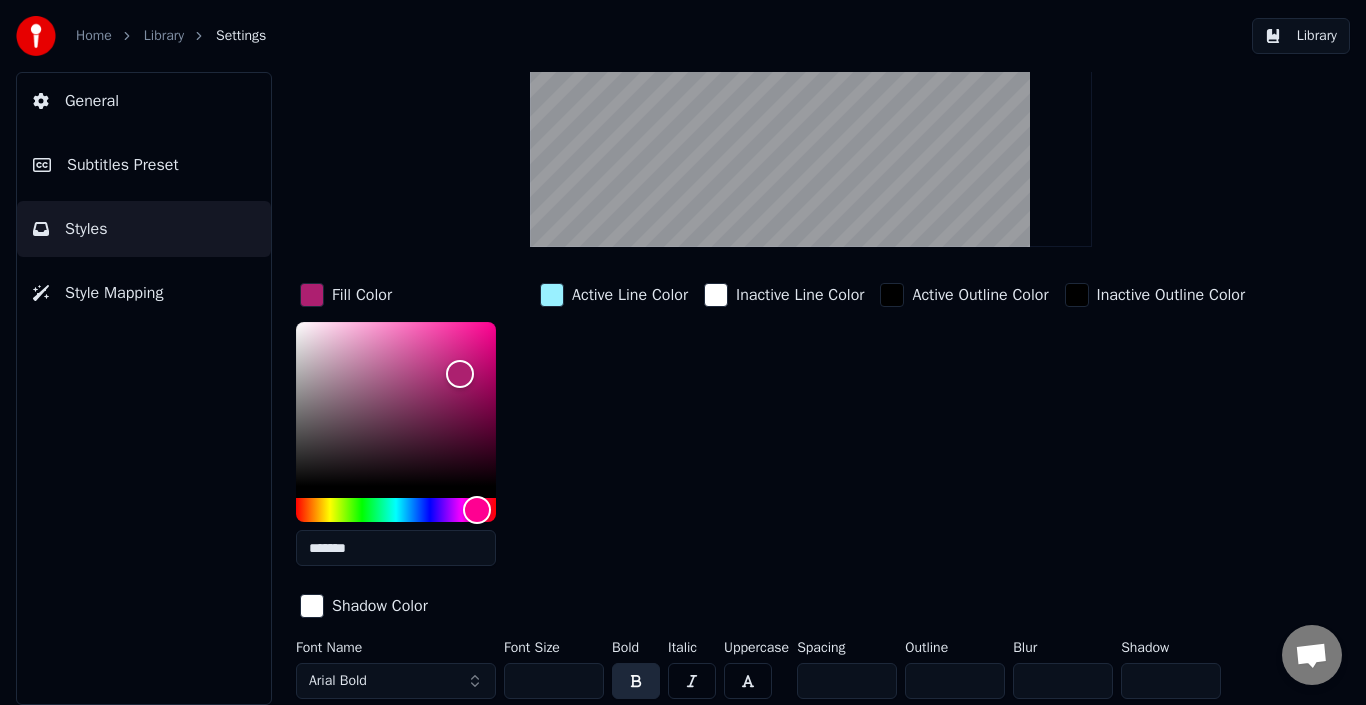 click at bounding box center [552, 295] 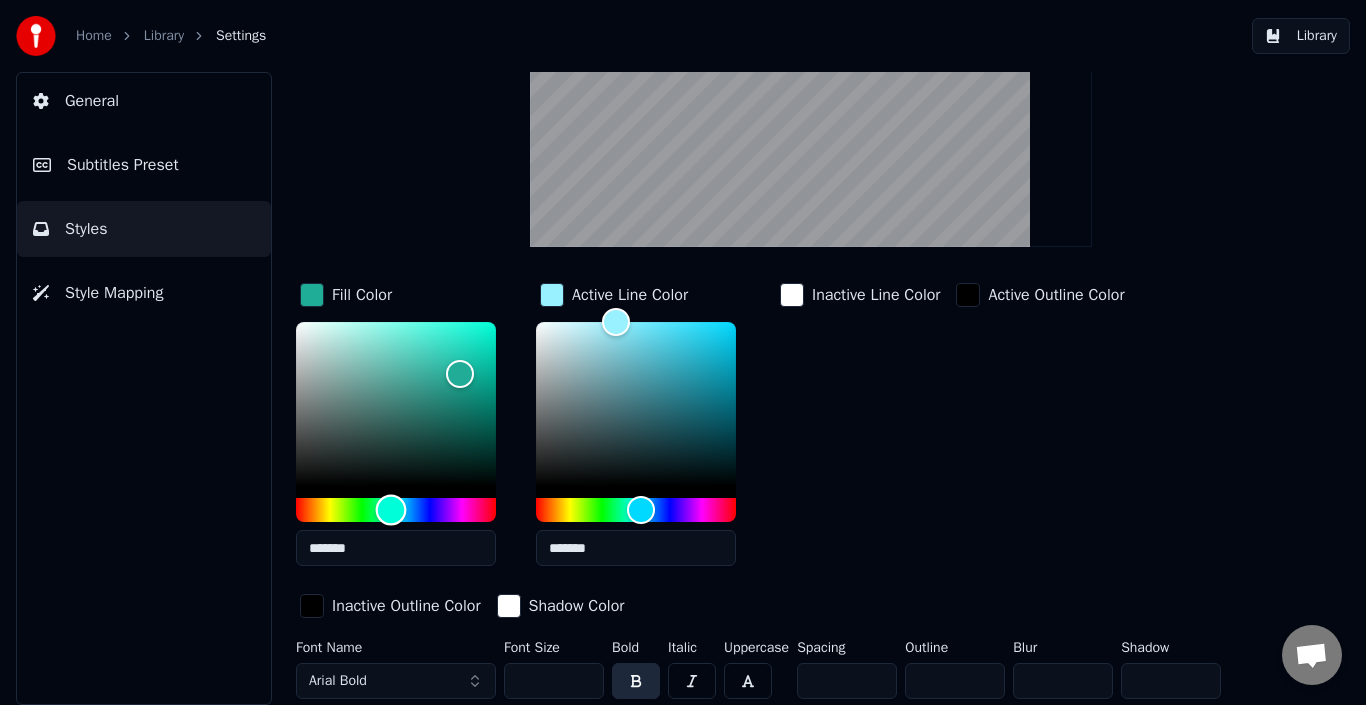 click at bounding box center [396, 510] 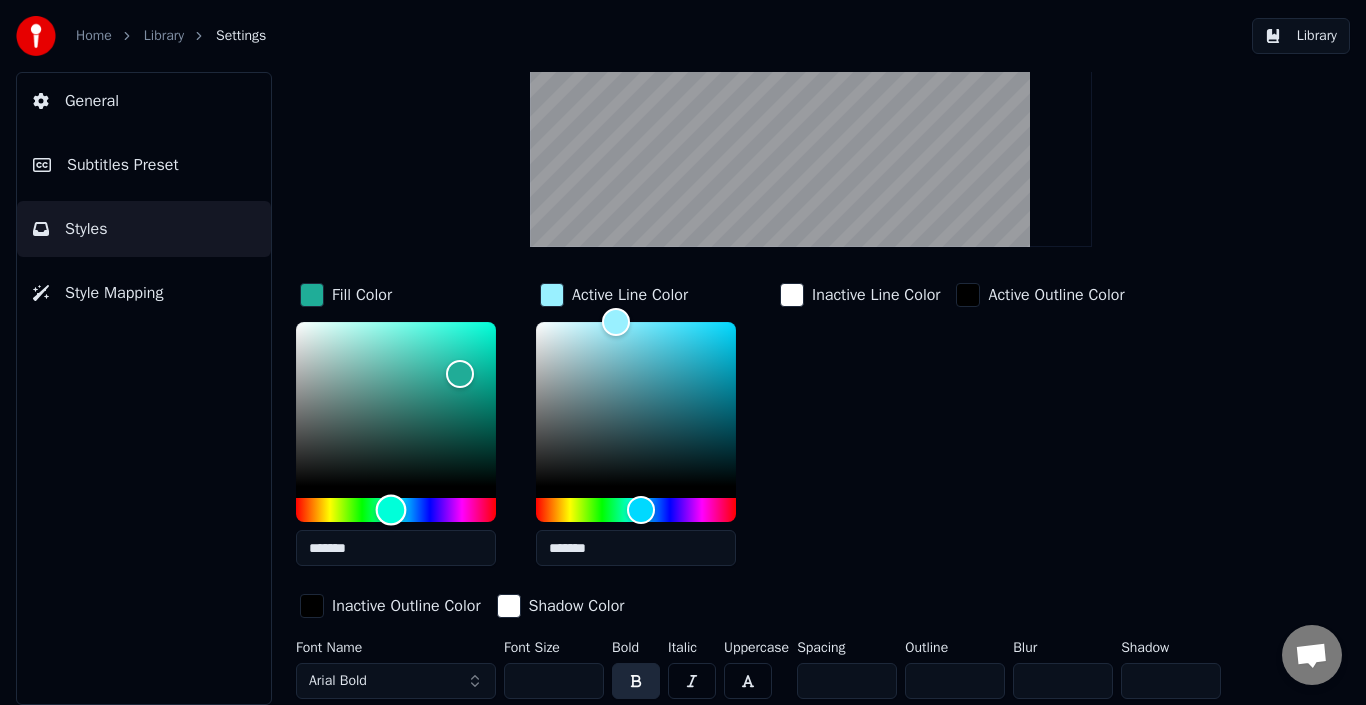 type on "*******" 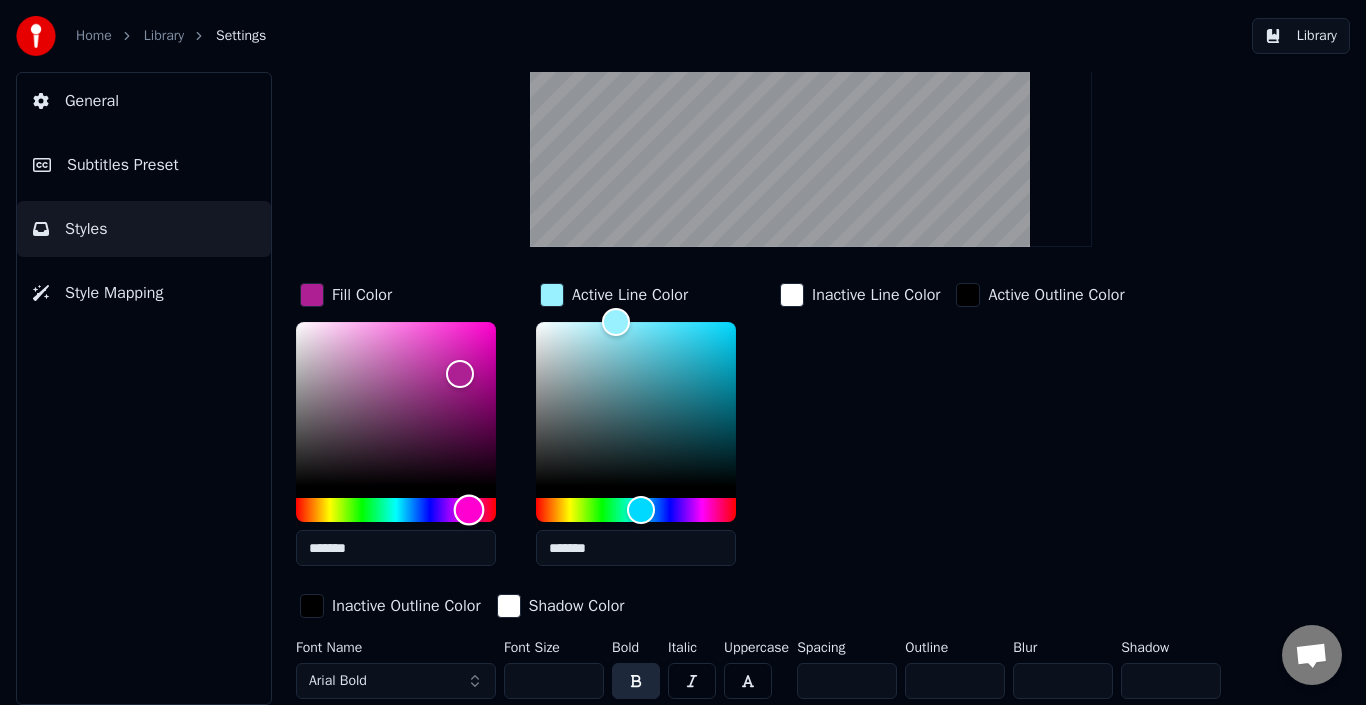 click at bounding box center [396, 510] 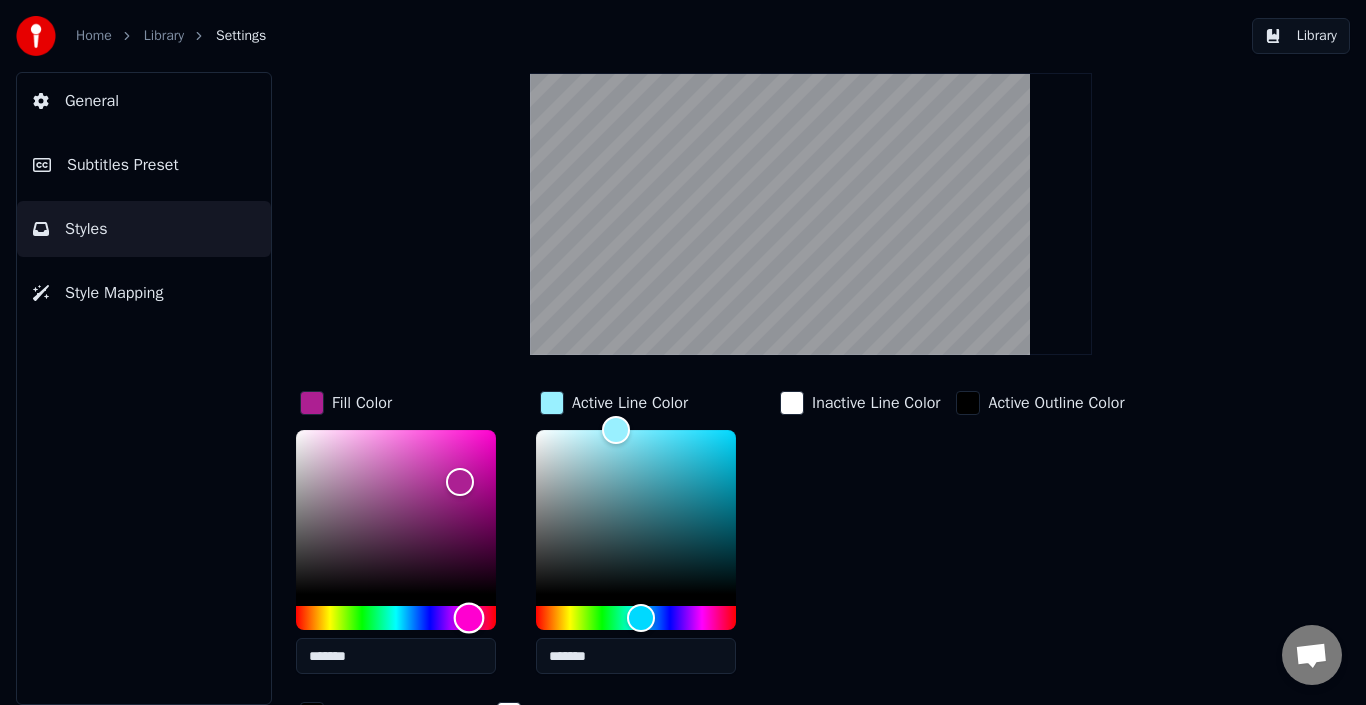 scroll, scrollTop: 197, scrollLeft: 0, axis: vertical 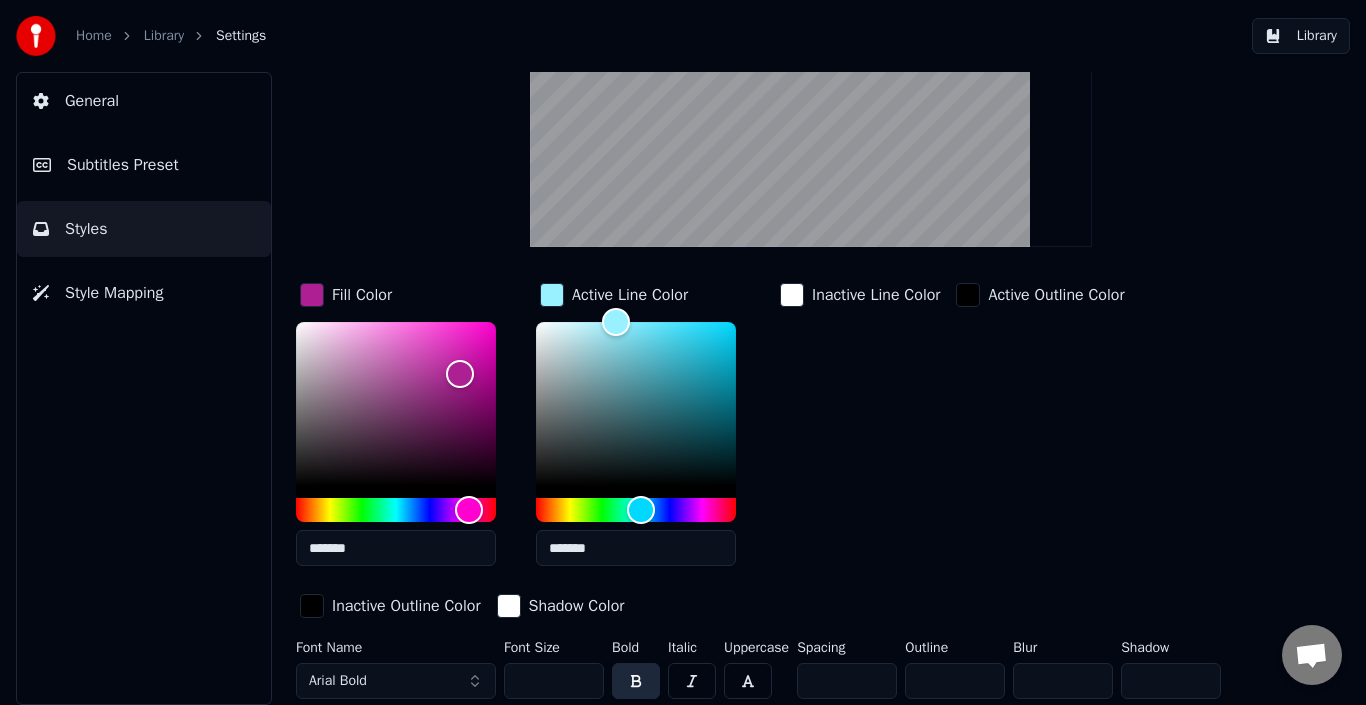 click at bounding box center [692, 681] 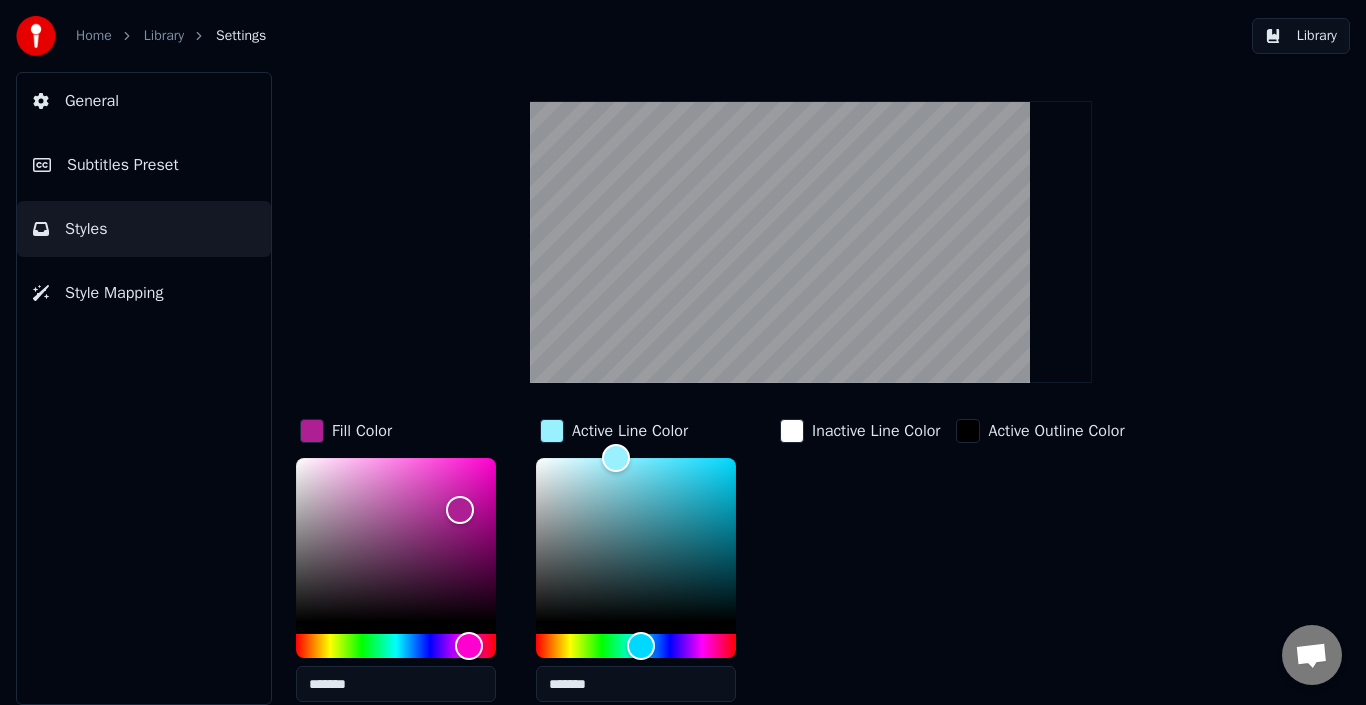 scroll, scrollTop: 0, scrollLeft: 0, axis: both 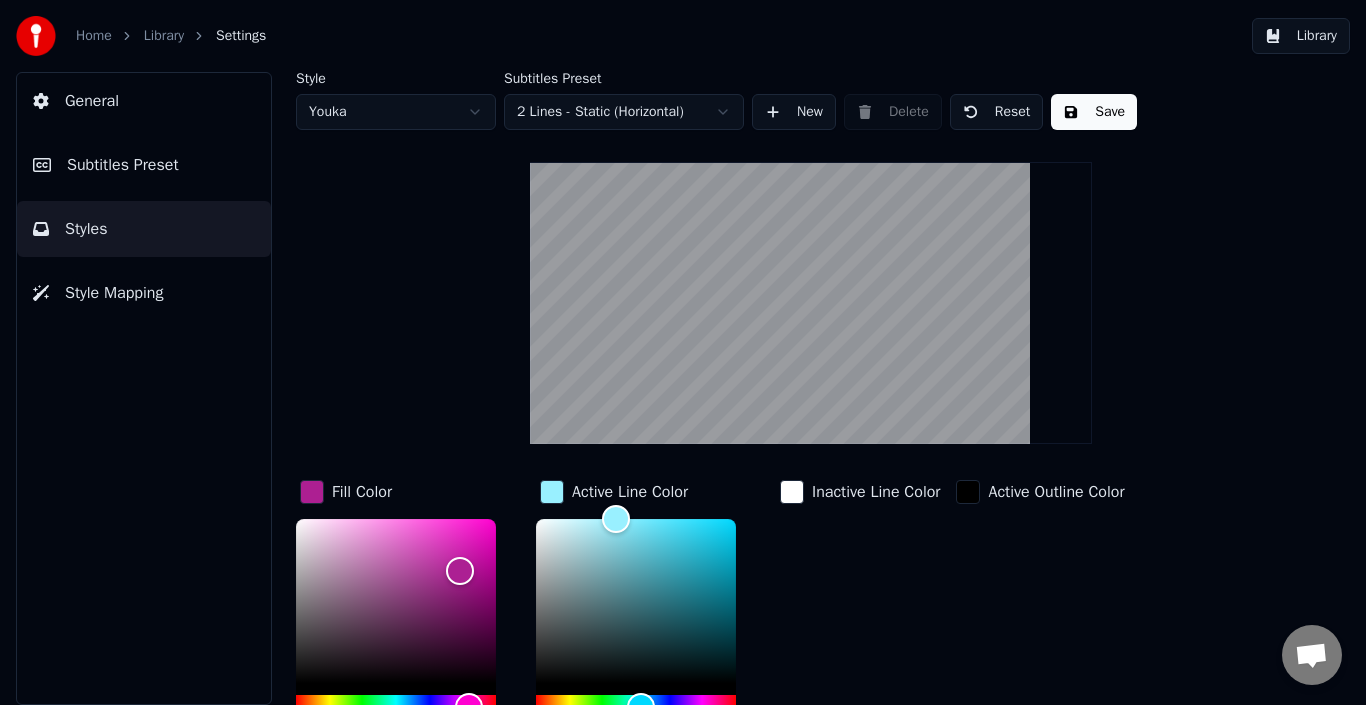 click on "Save" at bounding box center (1094, 112) 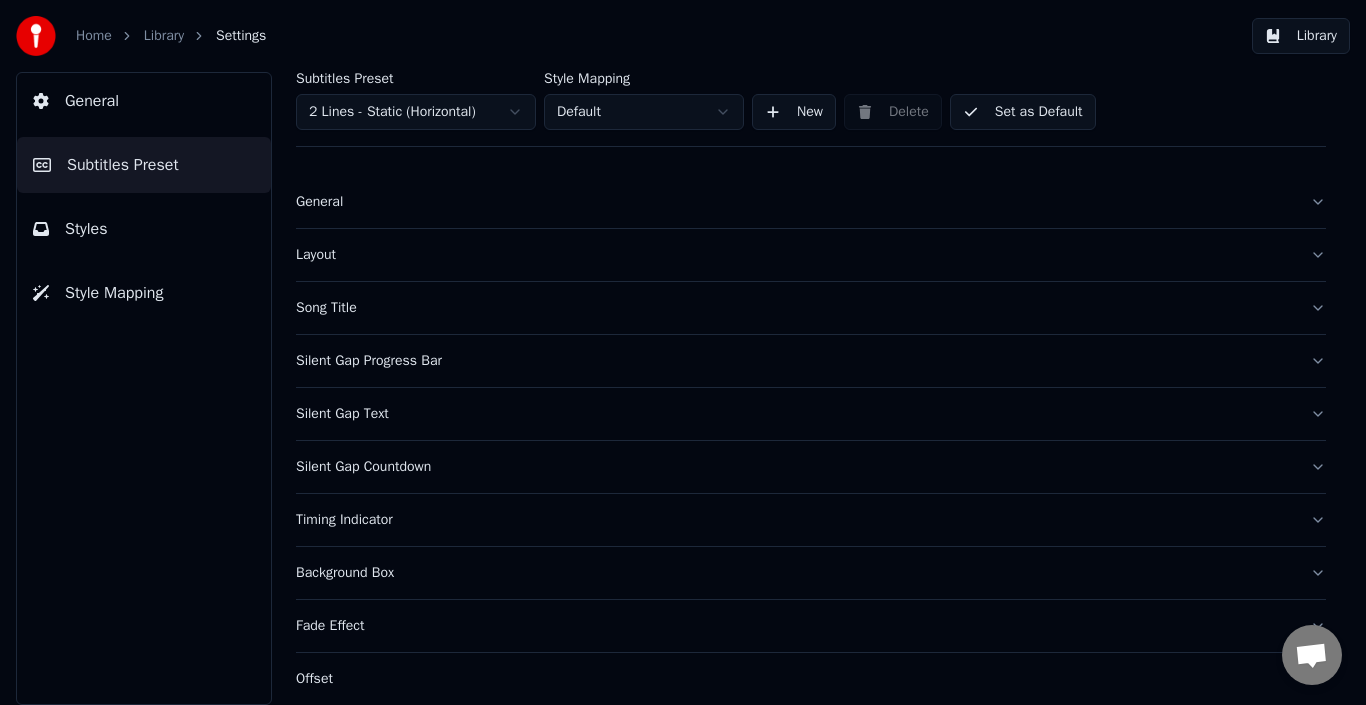 scroll, scrollTop: 0, scrollLeft: 0, axis: both 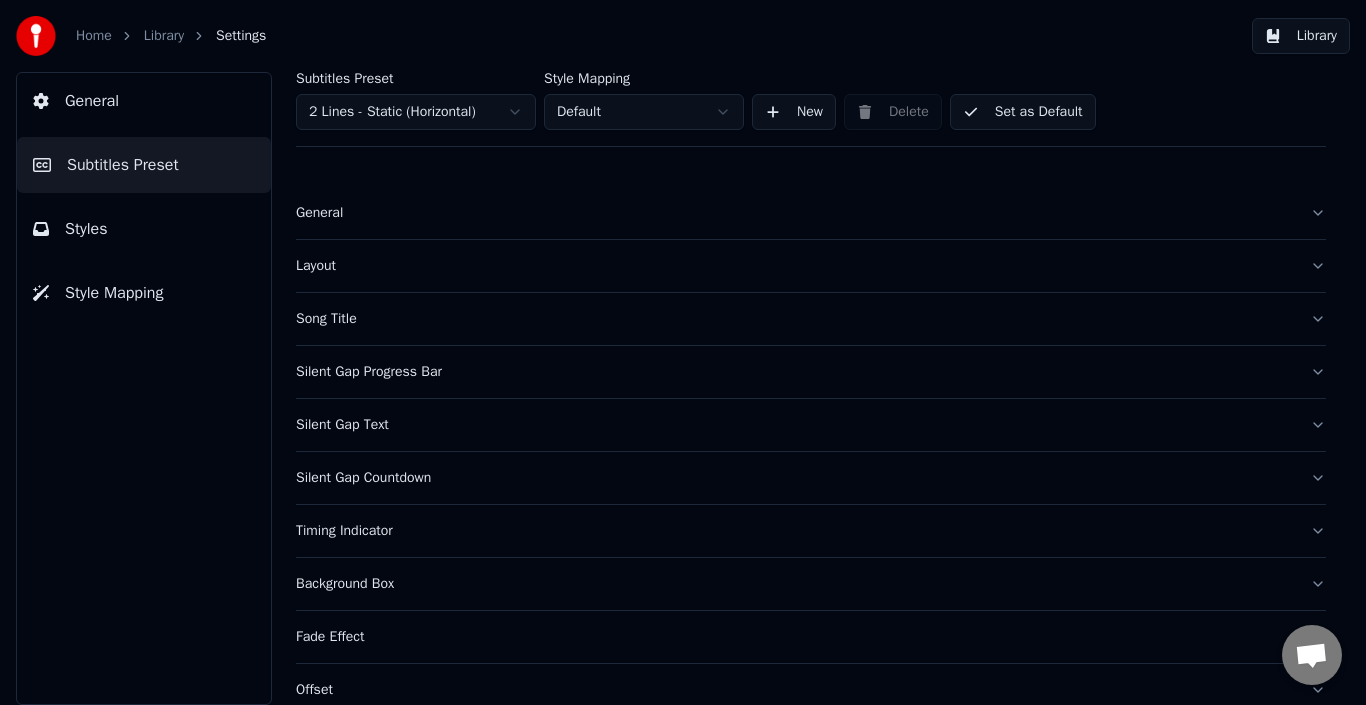 click on "Song Title" at bounding box center [795, 319] 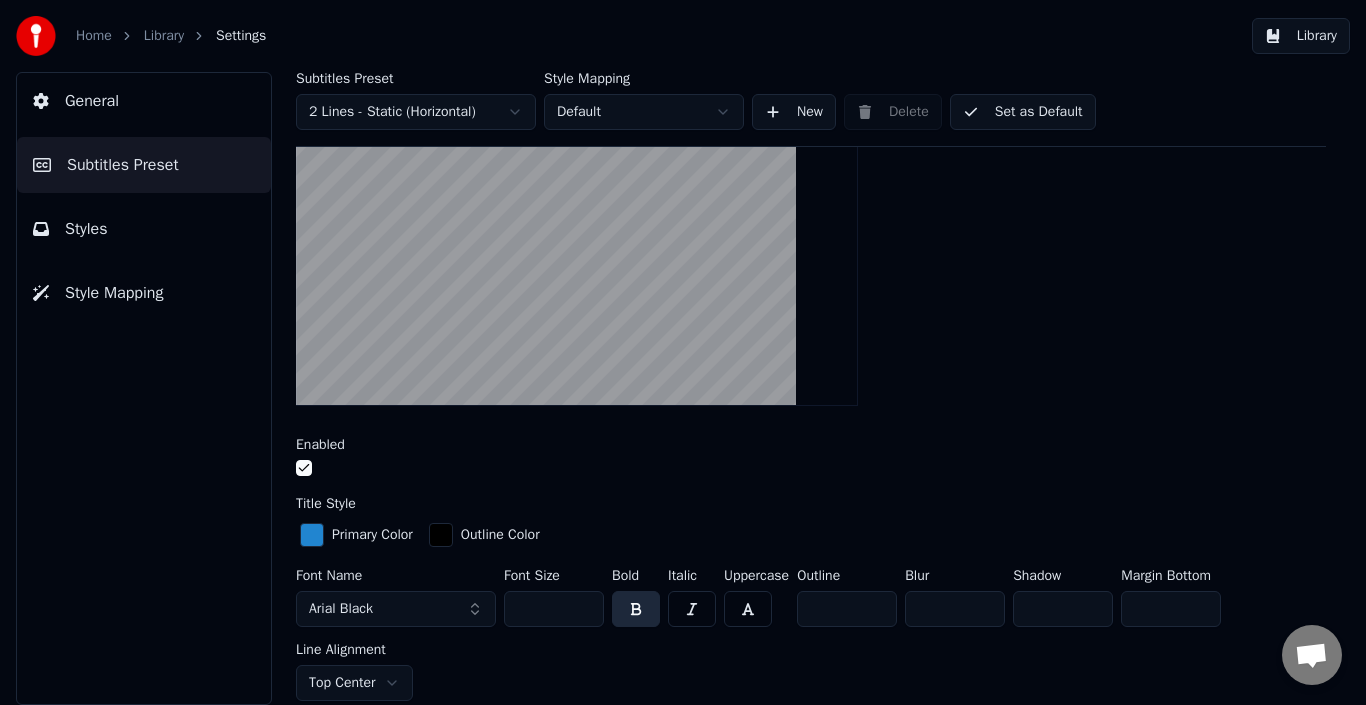 scroll, scrollTop: 300, scrollLeft: 0, axis: vertical 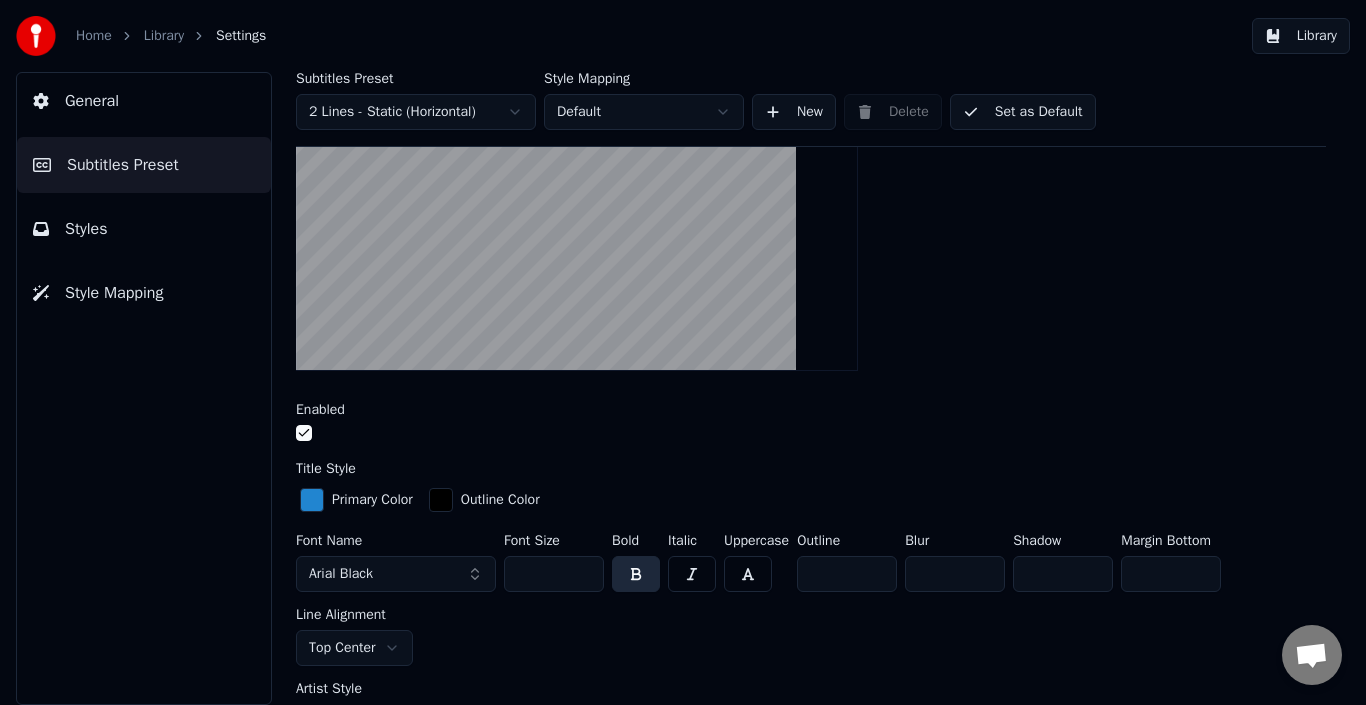 click at bounding box center [312, 500] 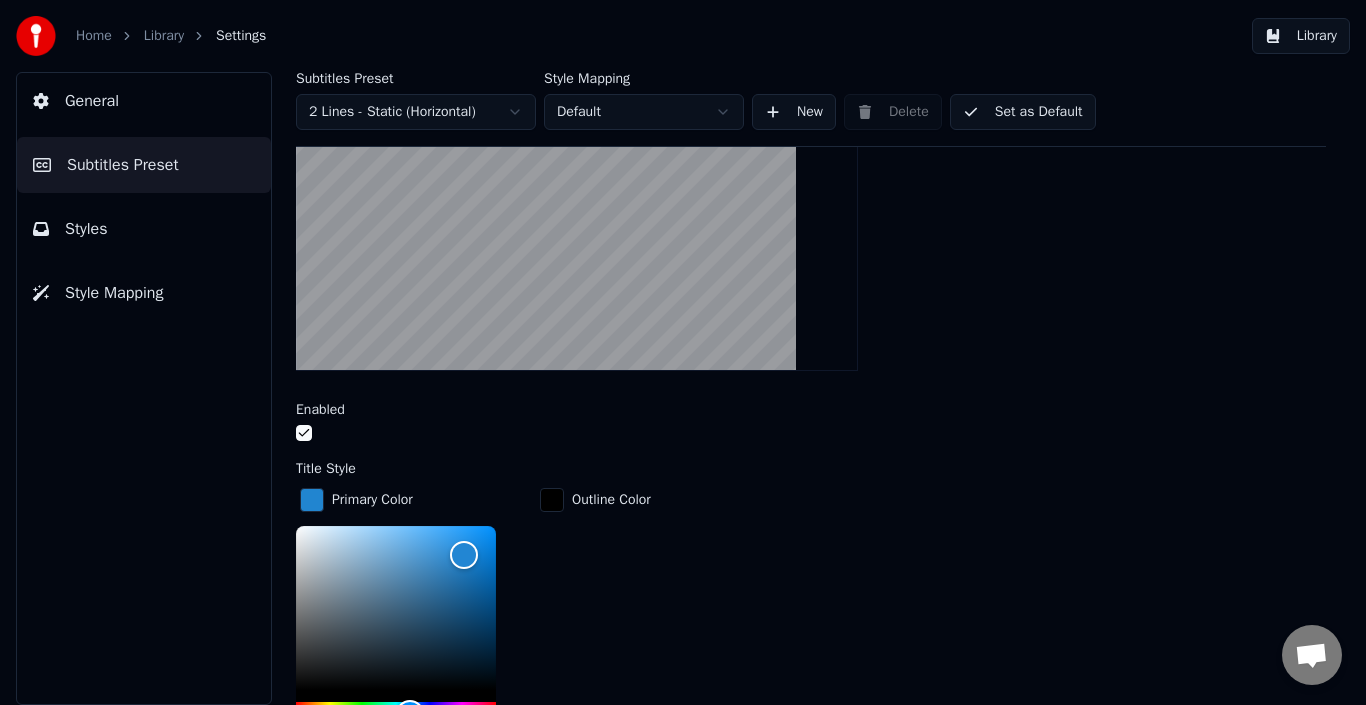scroll, scrollTop: 500, scrollLeft: 0, axis: vertical 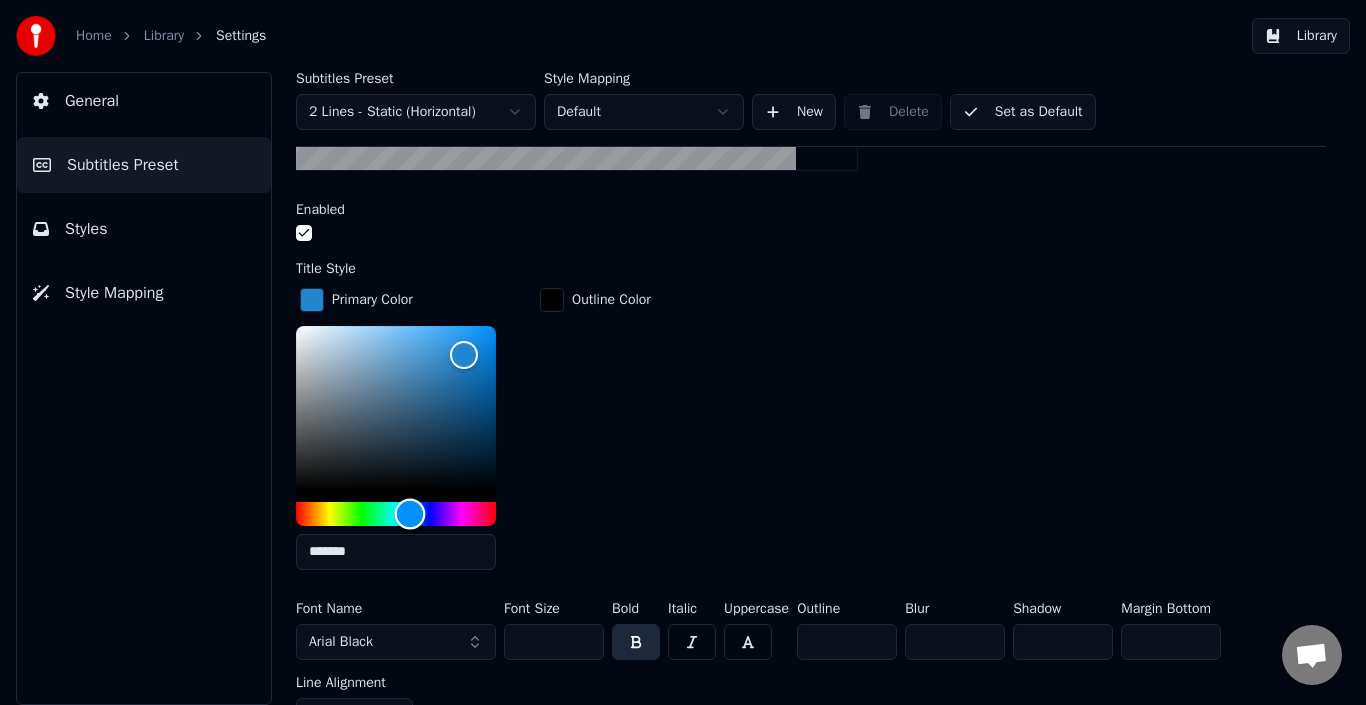 type on "*******" 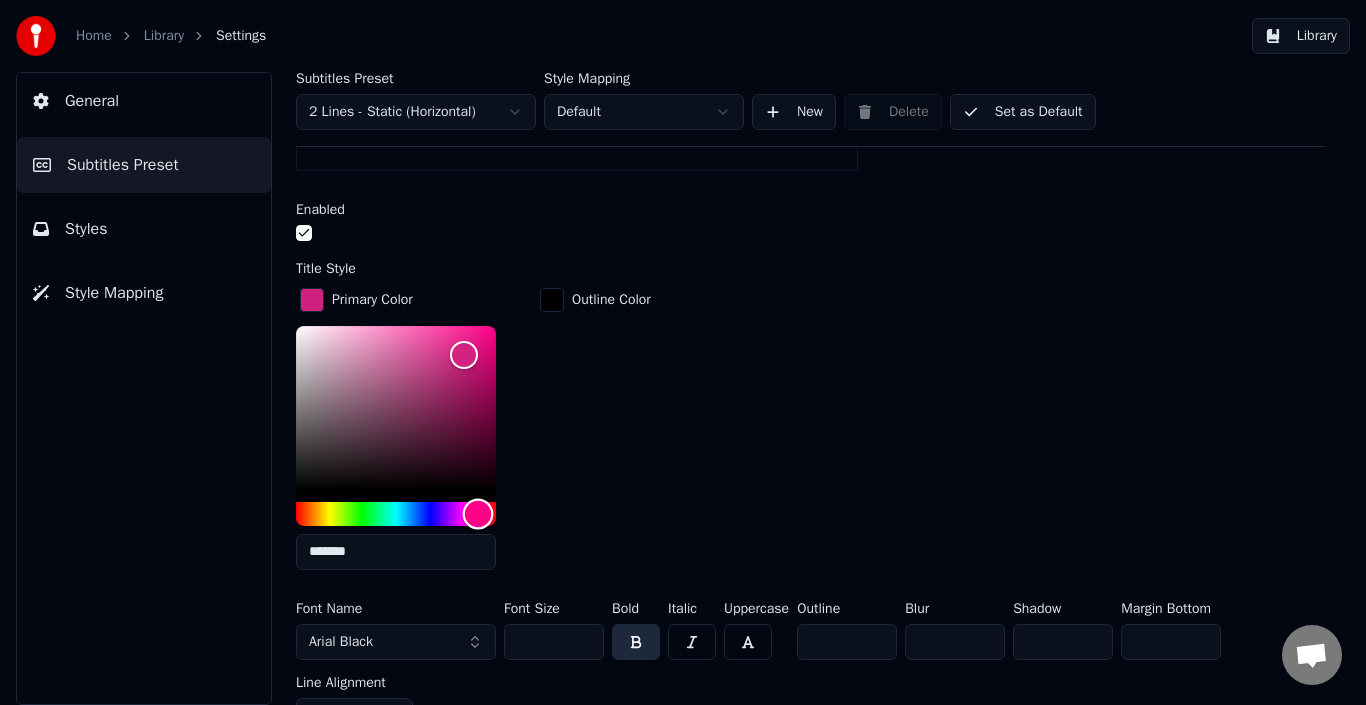 click at bounding box center (396, 514) 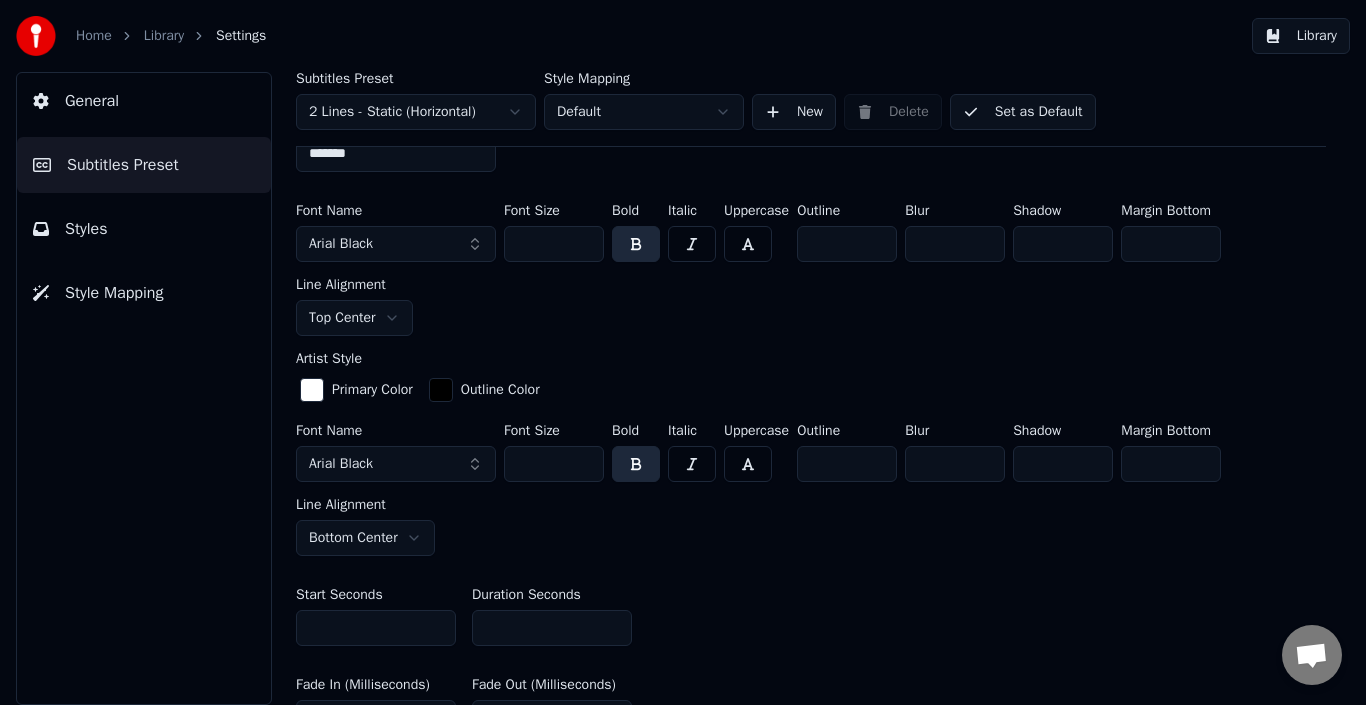 scroll, scrollTop: 1000, scrollLeft: 0, axis: vertical 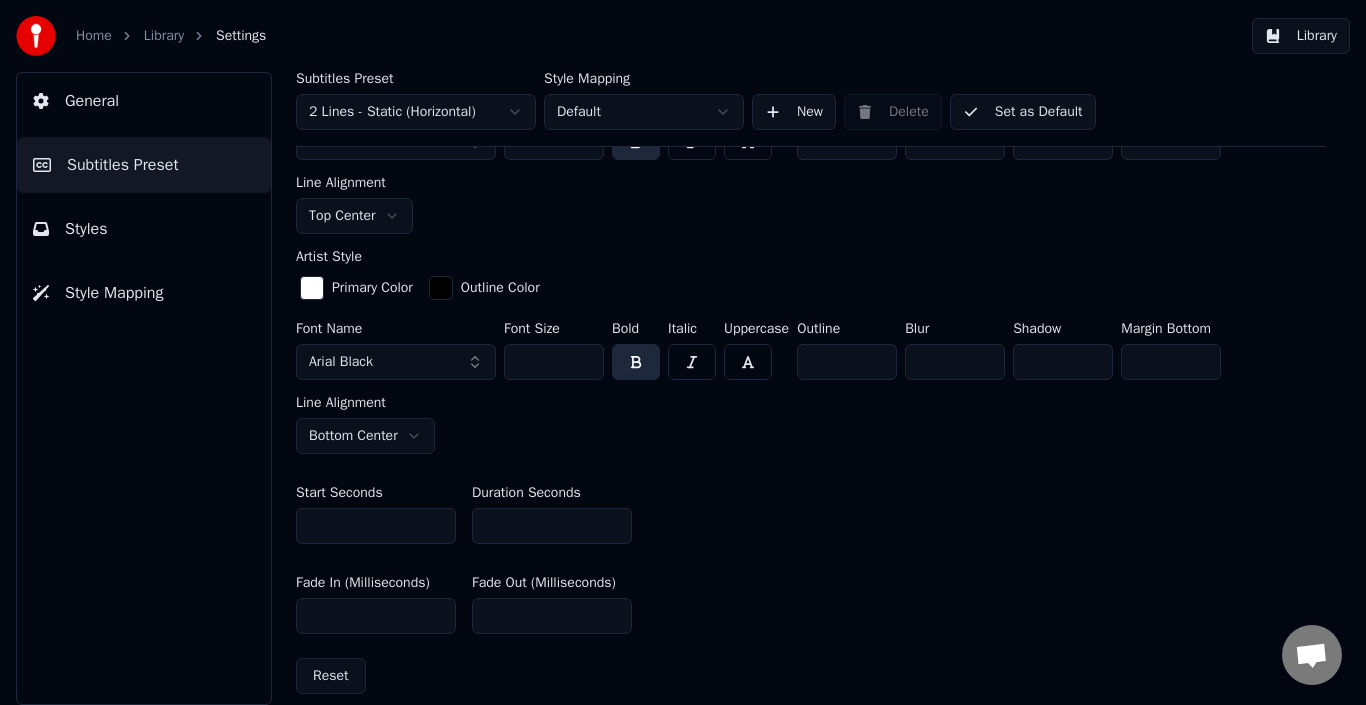 click at bounding box center (312, 288) 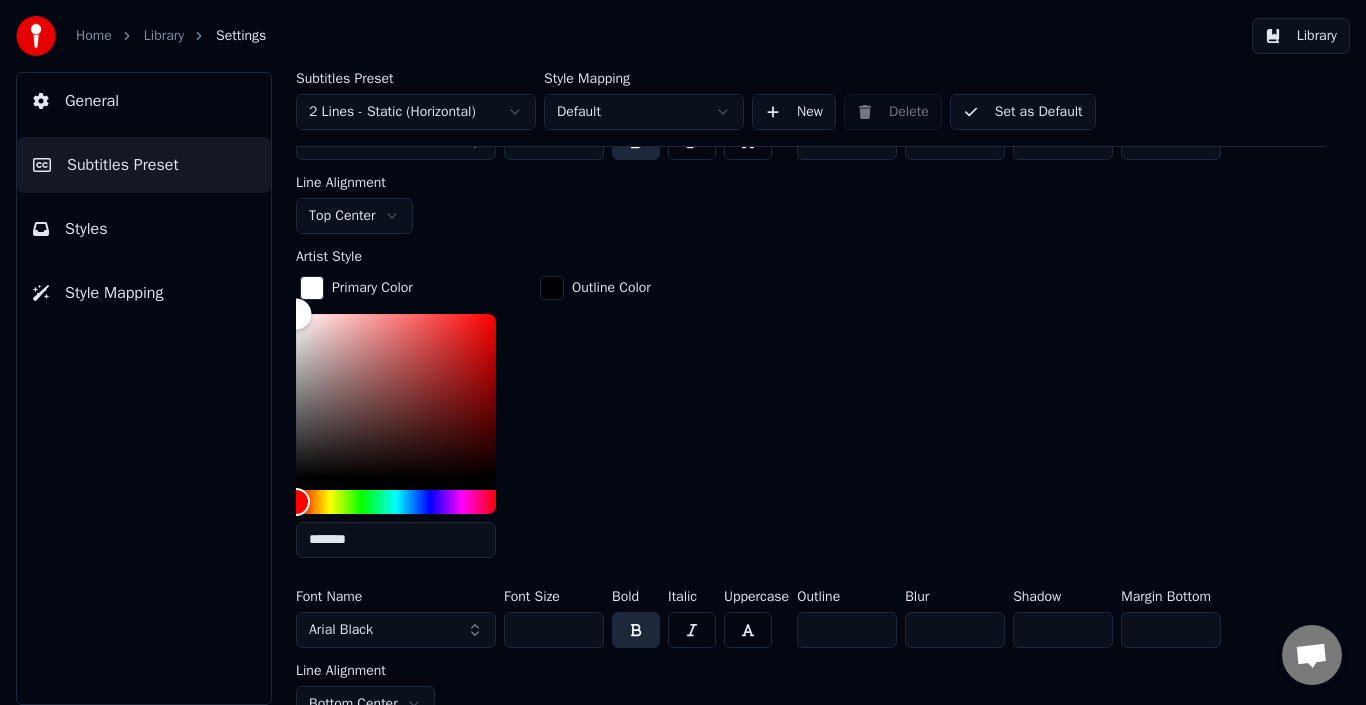 type on "*******" 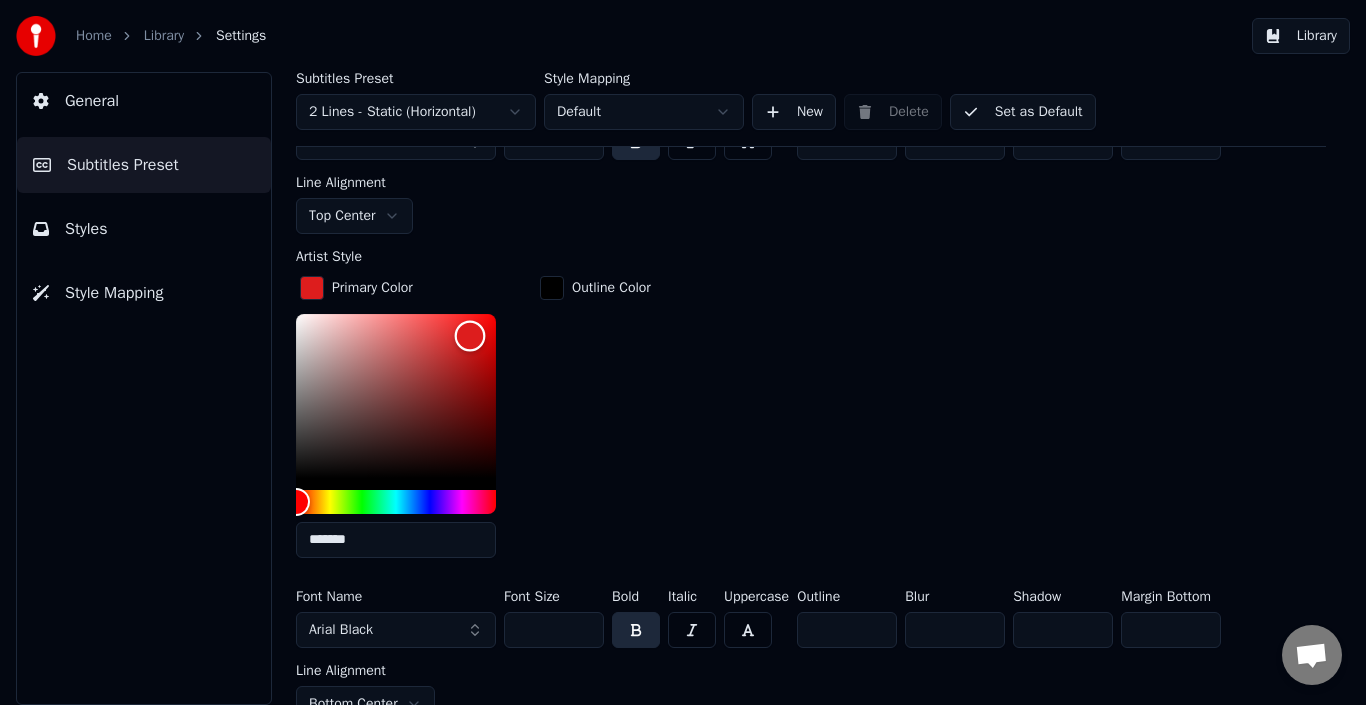 click at bounding box center (396, 396) 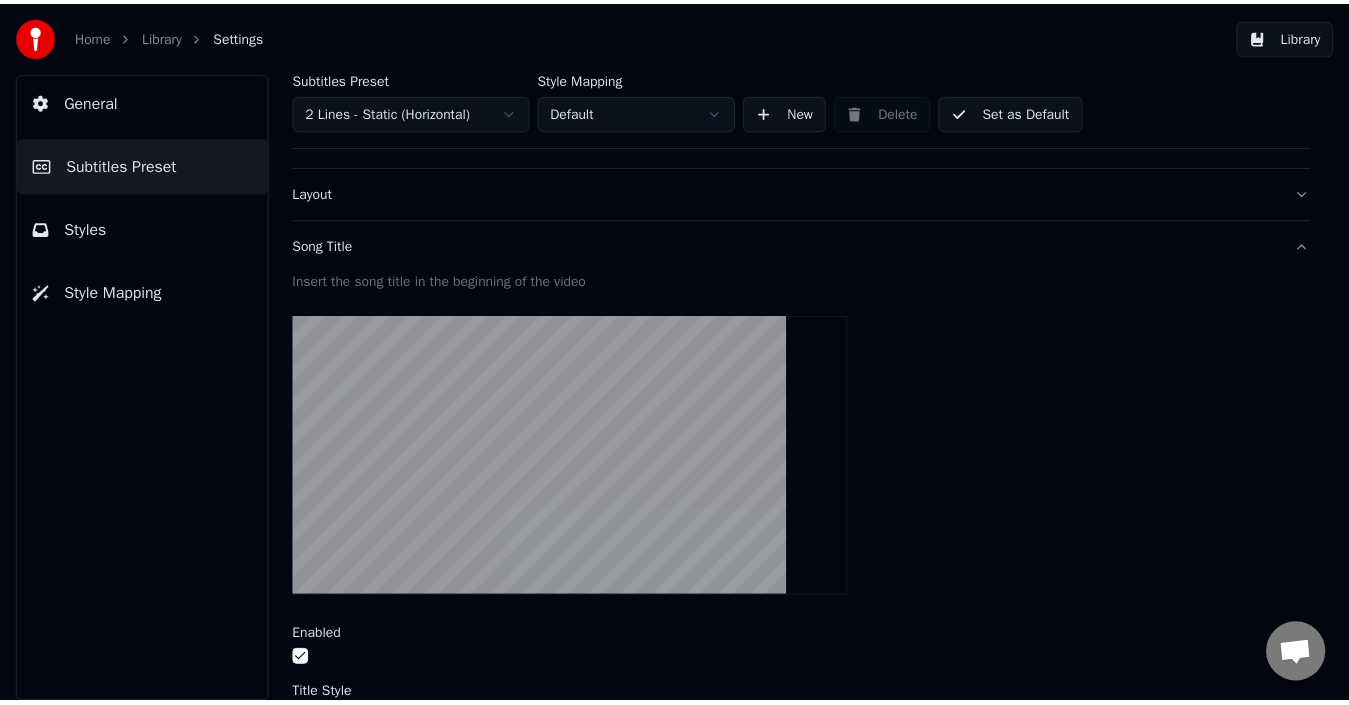 scroll, scrollTop: 0, scrollLeft: 0, axis: both 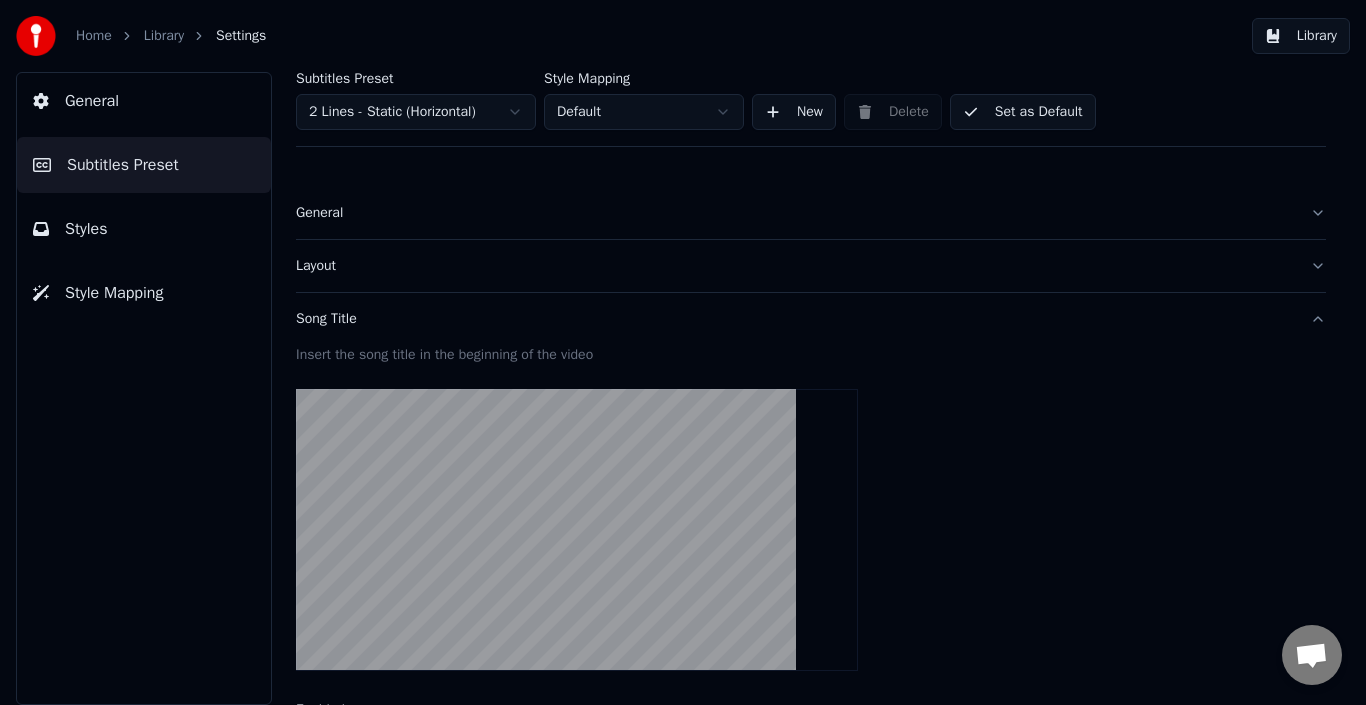 click on "Set as Default" at bounding box center [1023, 112] 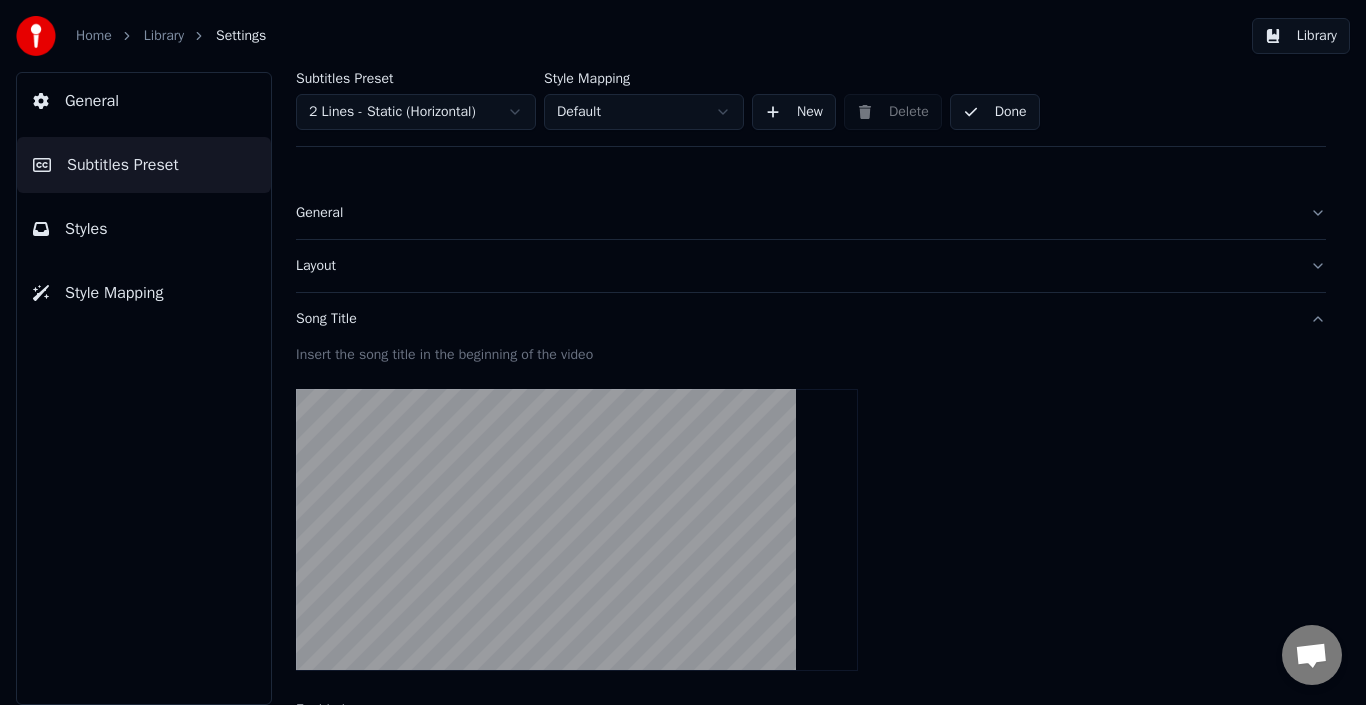 click on "General" at bounding box center [144, 101] 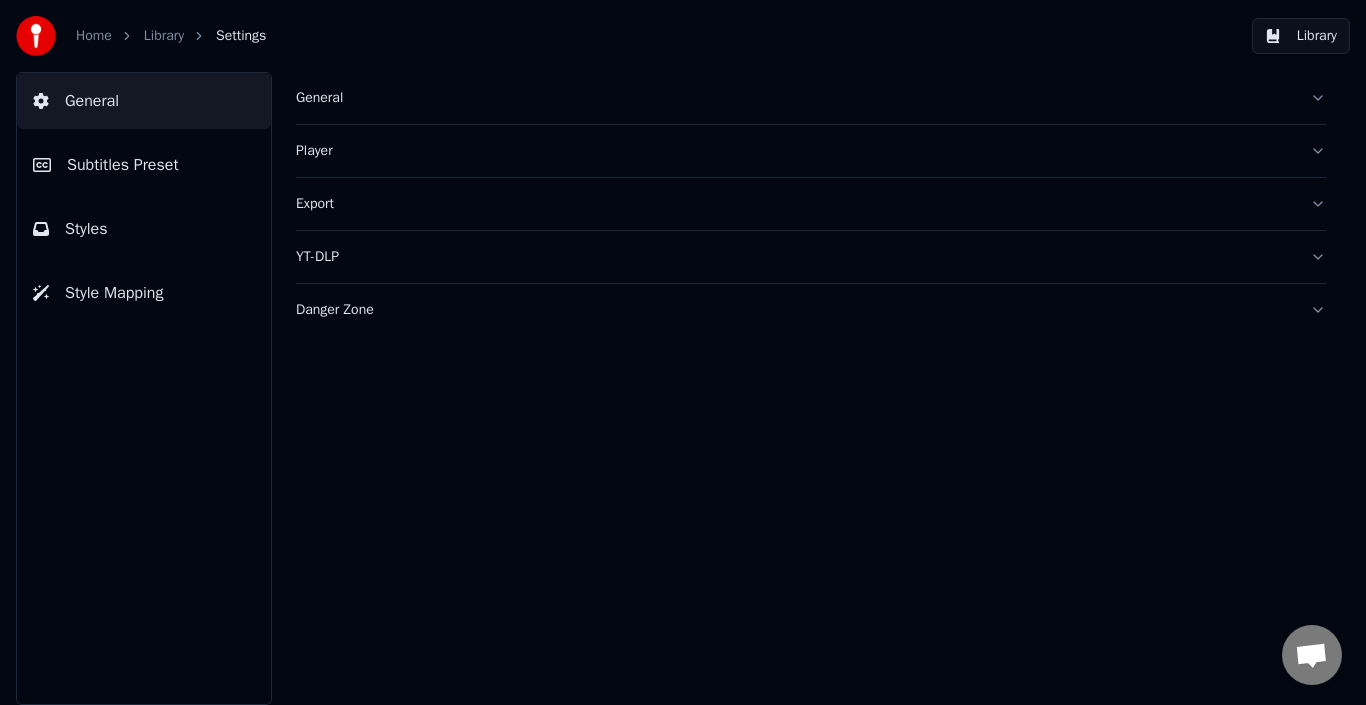 click on "Library" at bounding box center [164, 36] 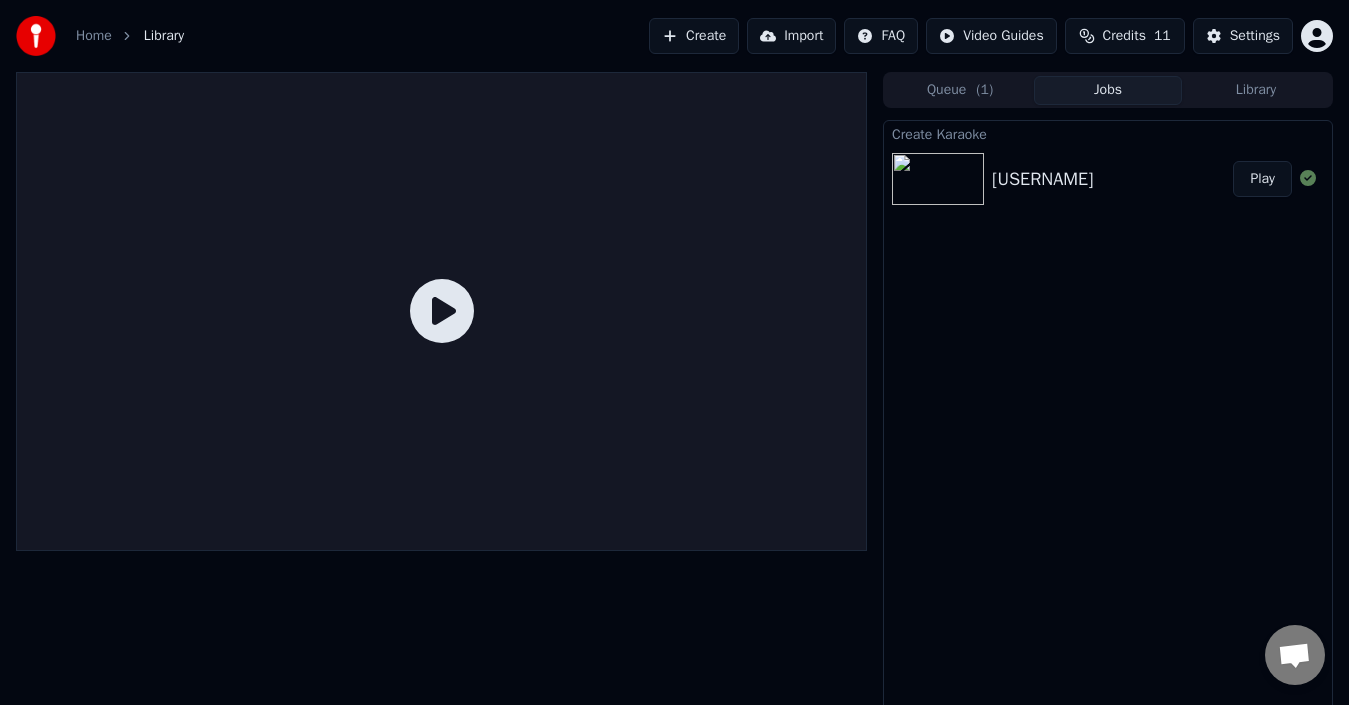 click on "Play" at bounding box center (1262, 179) 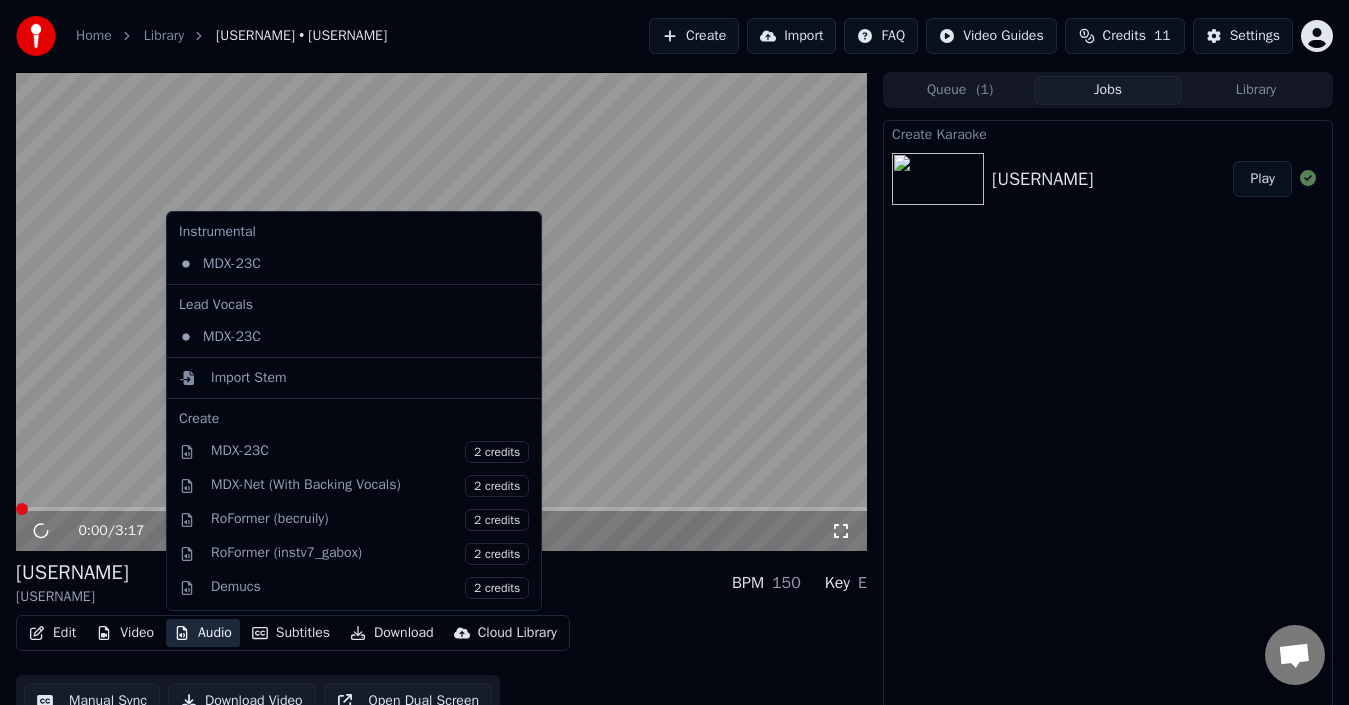 click on "Audio" at bounding box center (203, 633) 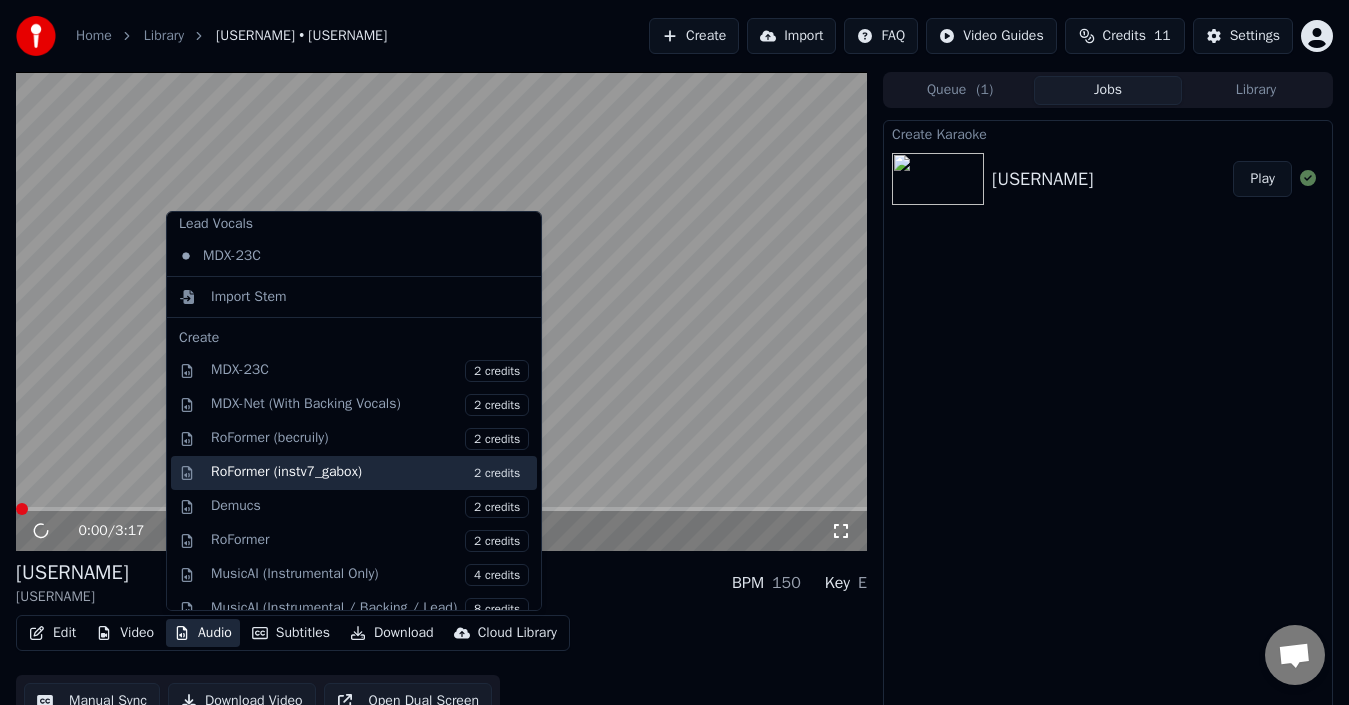 scroll, scrollTop: 203, scrollLeft: 0, axis: vertical 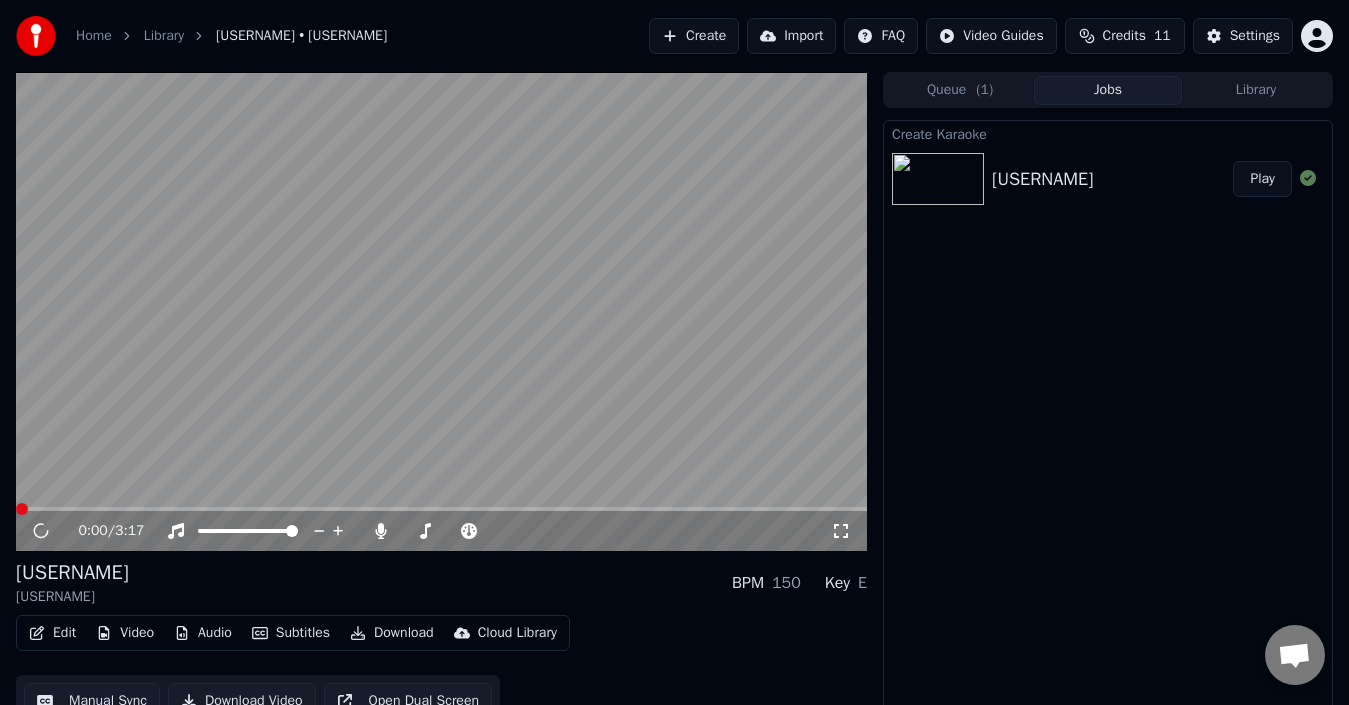 click on "Edit Video Audio Subtitles Download Cloud Library Manual Sync Download Video Open Dual Screen" at bounding box center (441, 671) 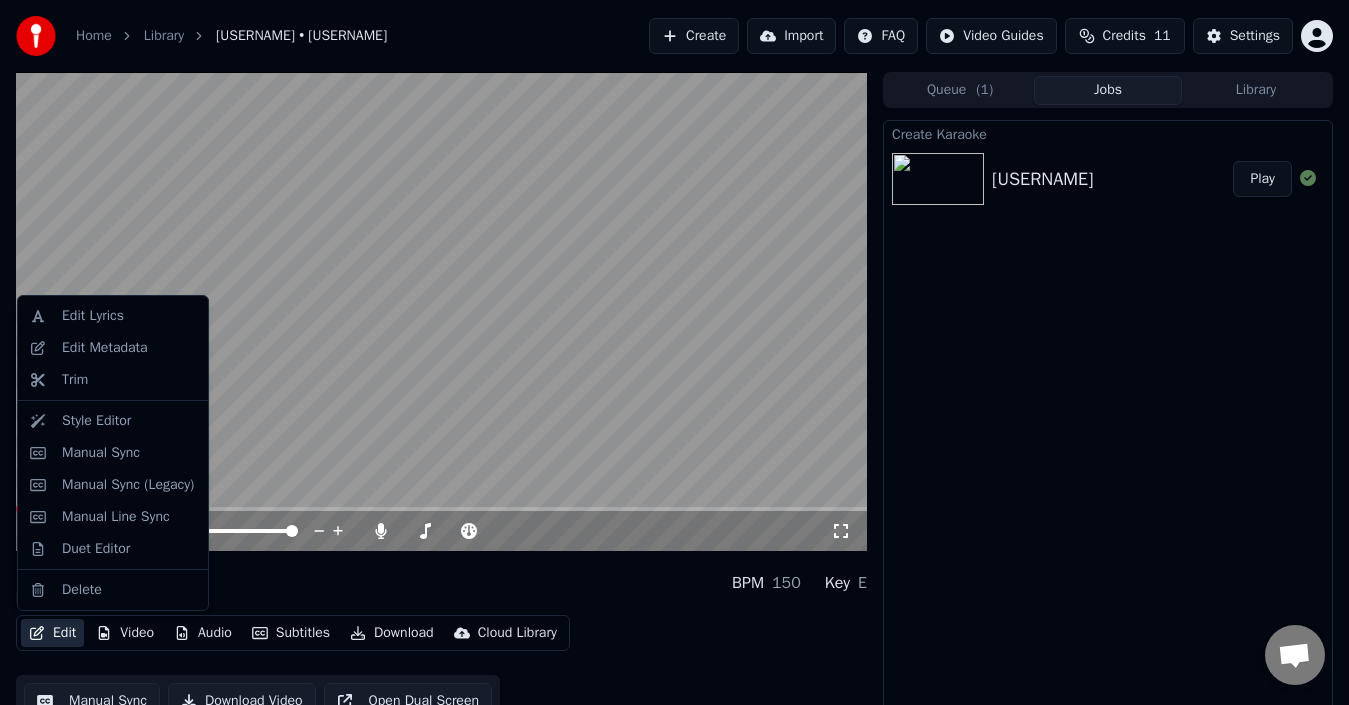 click on "Edit" at bounding box center (52, 633) 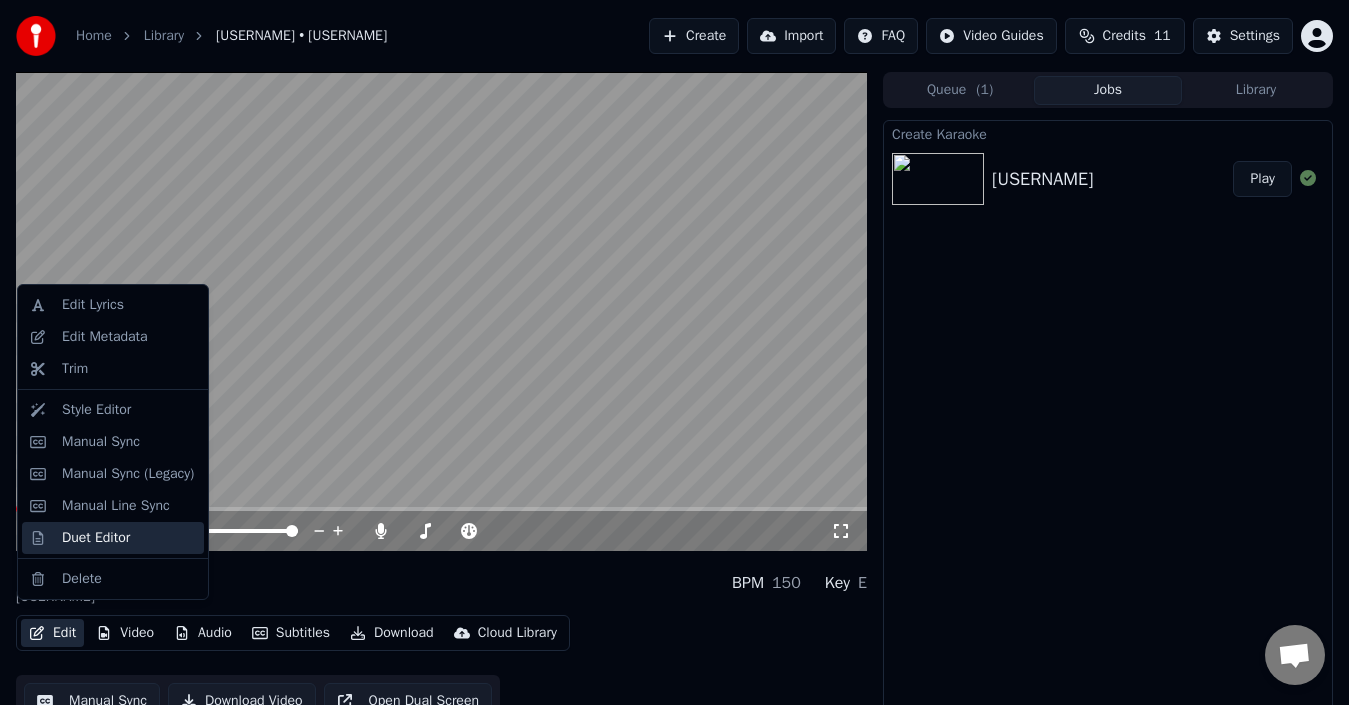 scroll, scrollTop: 22, scrollLeft: 0, axis: vertical 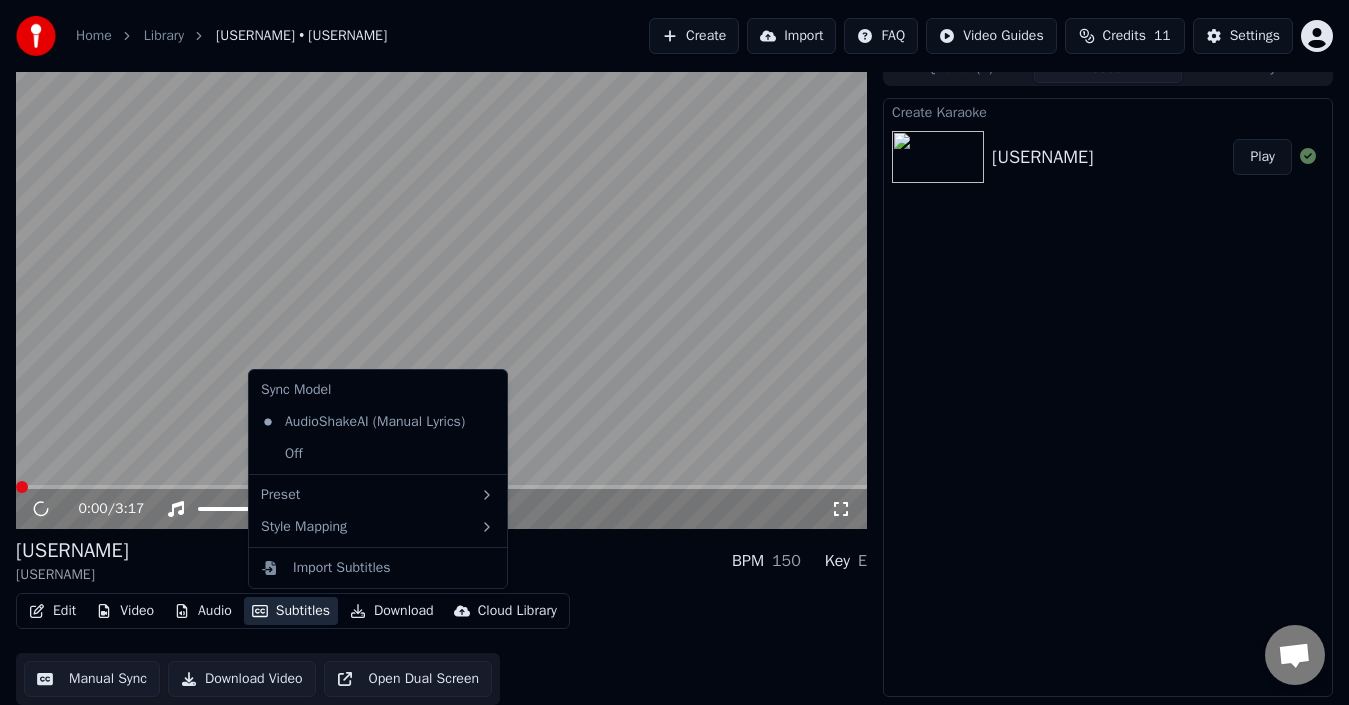 click on "Edit Video Audio Subtitles Download Cloud Library Manual Sync Download Video Open Dual Screen" at bounding box center [441, 649] 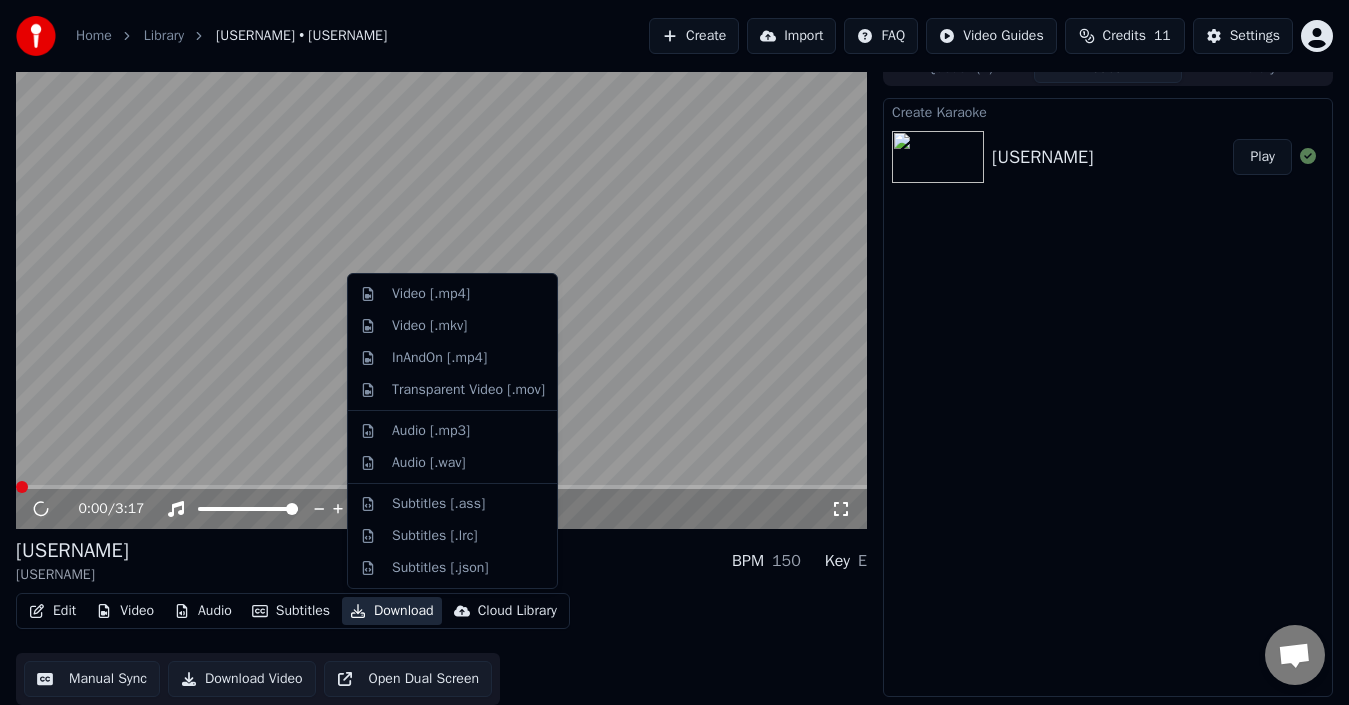 click on "Download" at bounding box center [392, 611] 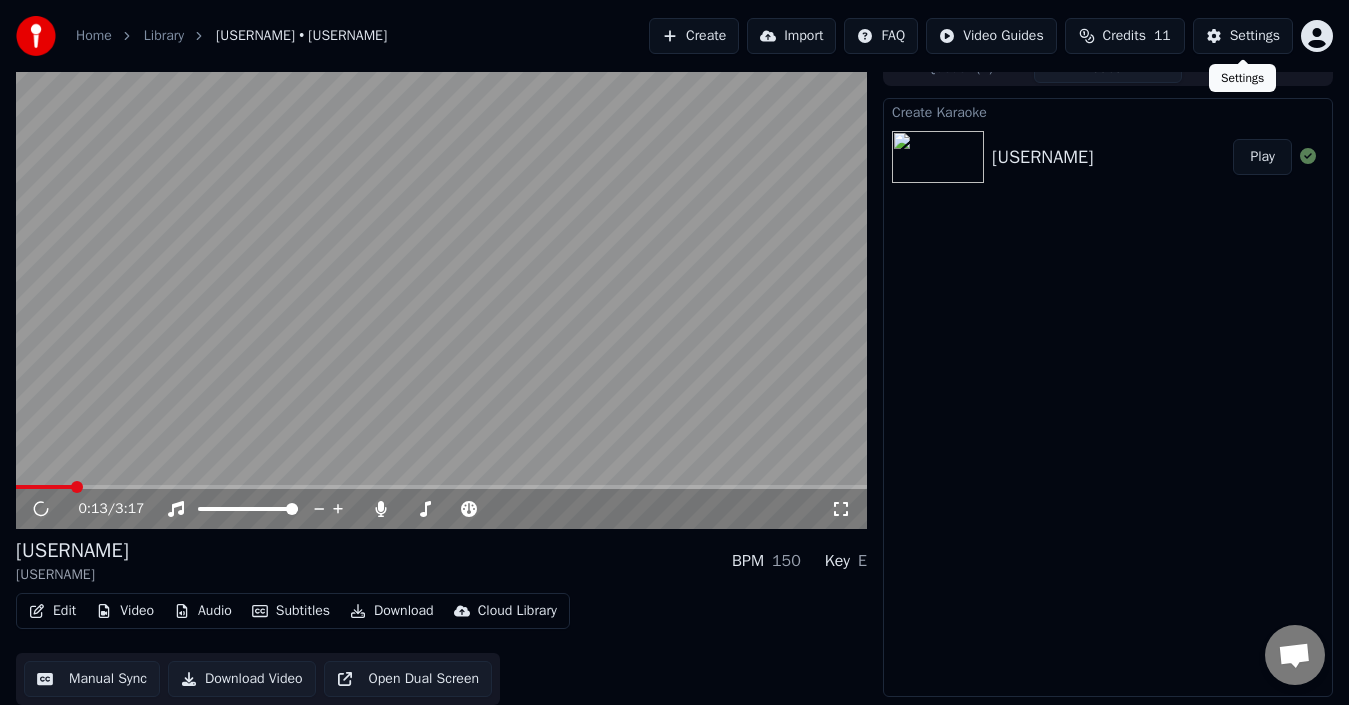click on "Settings" at bounding box center (1255, 36) 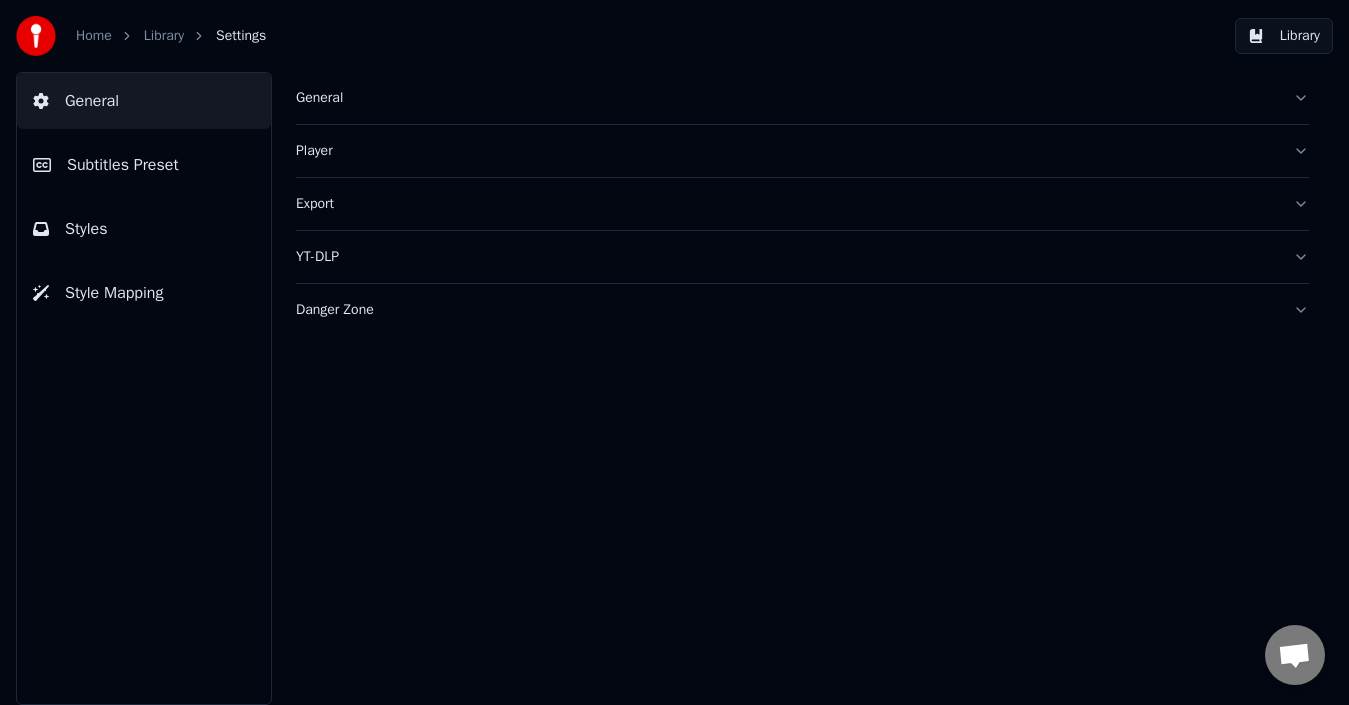 scroll, scrollTop: 0, scrollLeft: 0, axis: both 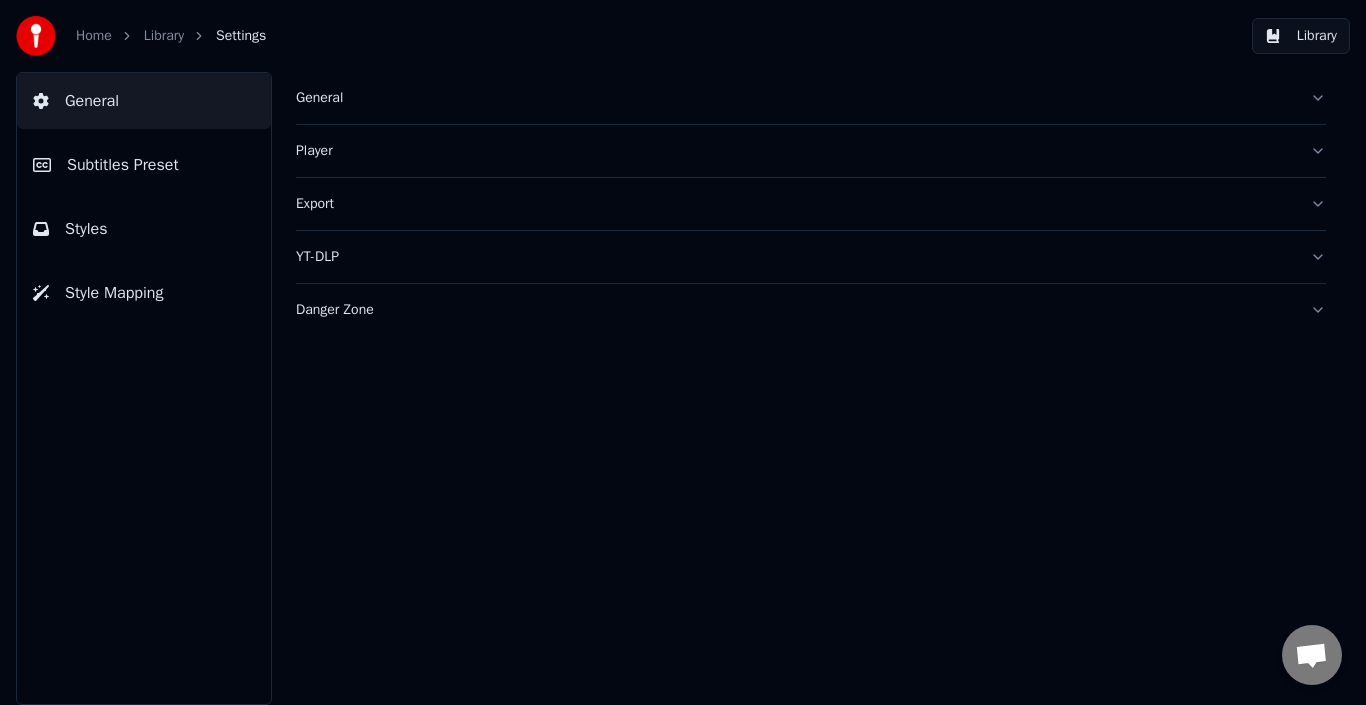 click on "Styles" at bounding box center [86, 229] 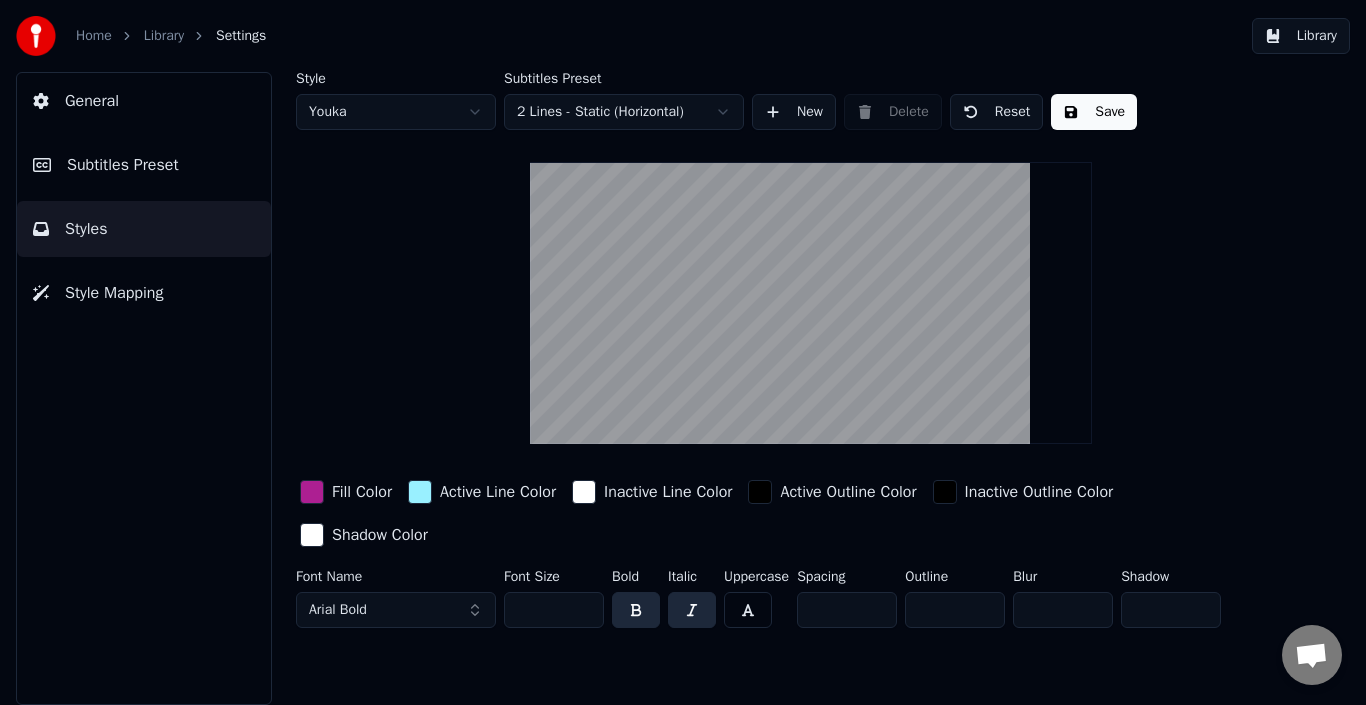 click at bounding box center (760, 492) 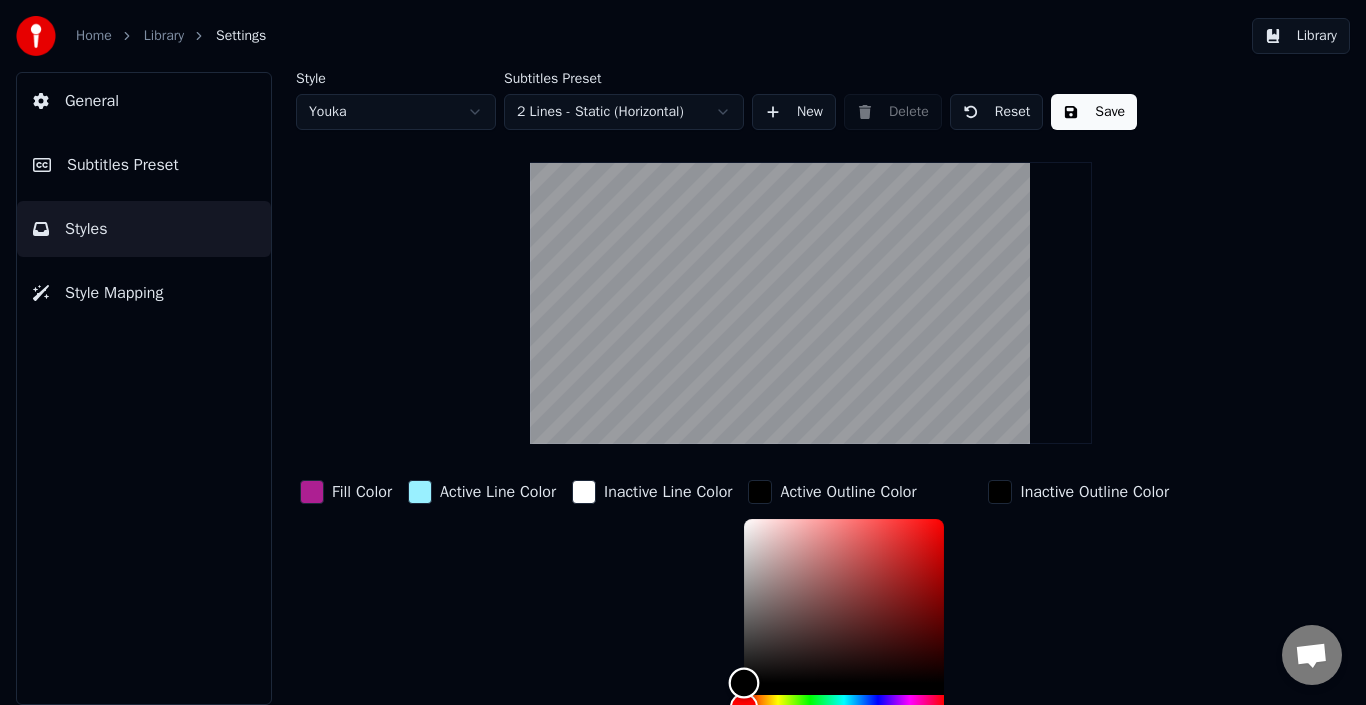 type on "*******" 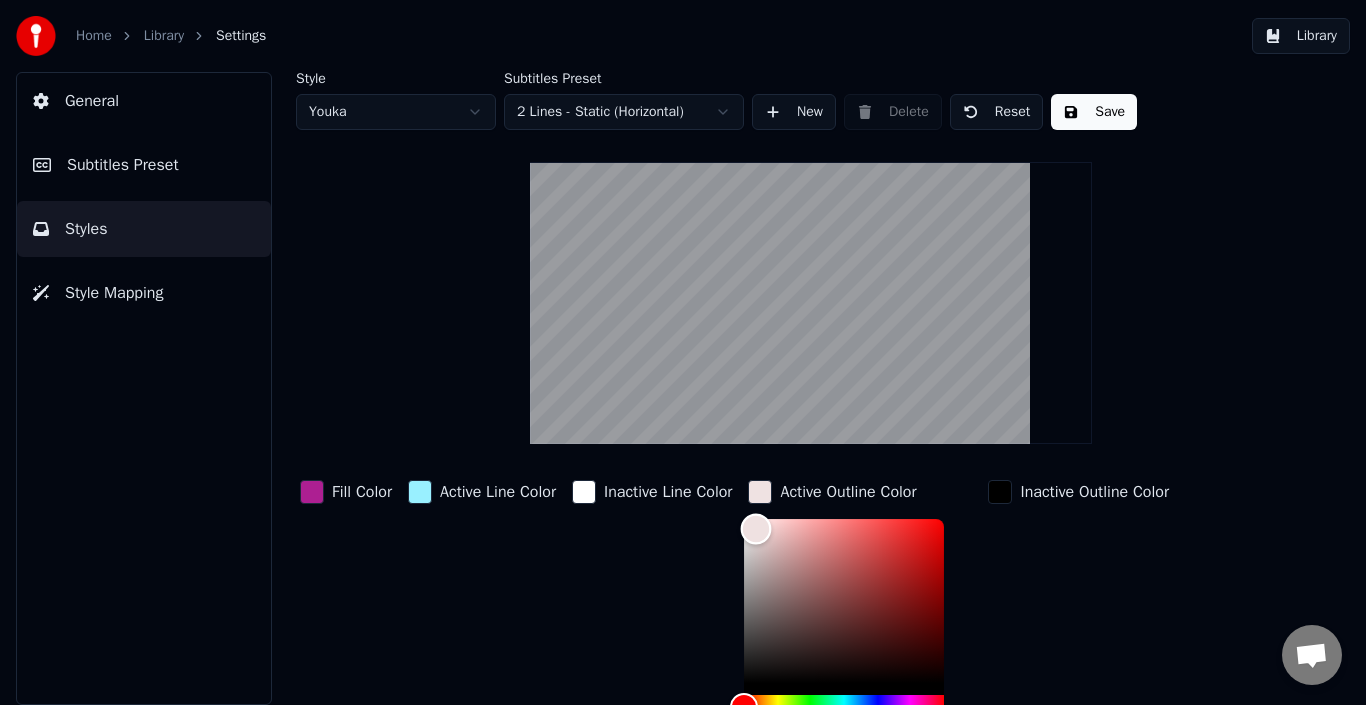click at bounding box center [844, 601] 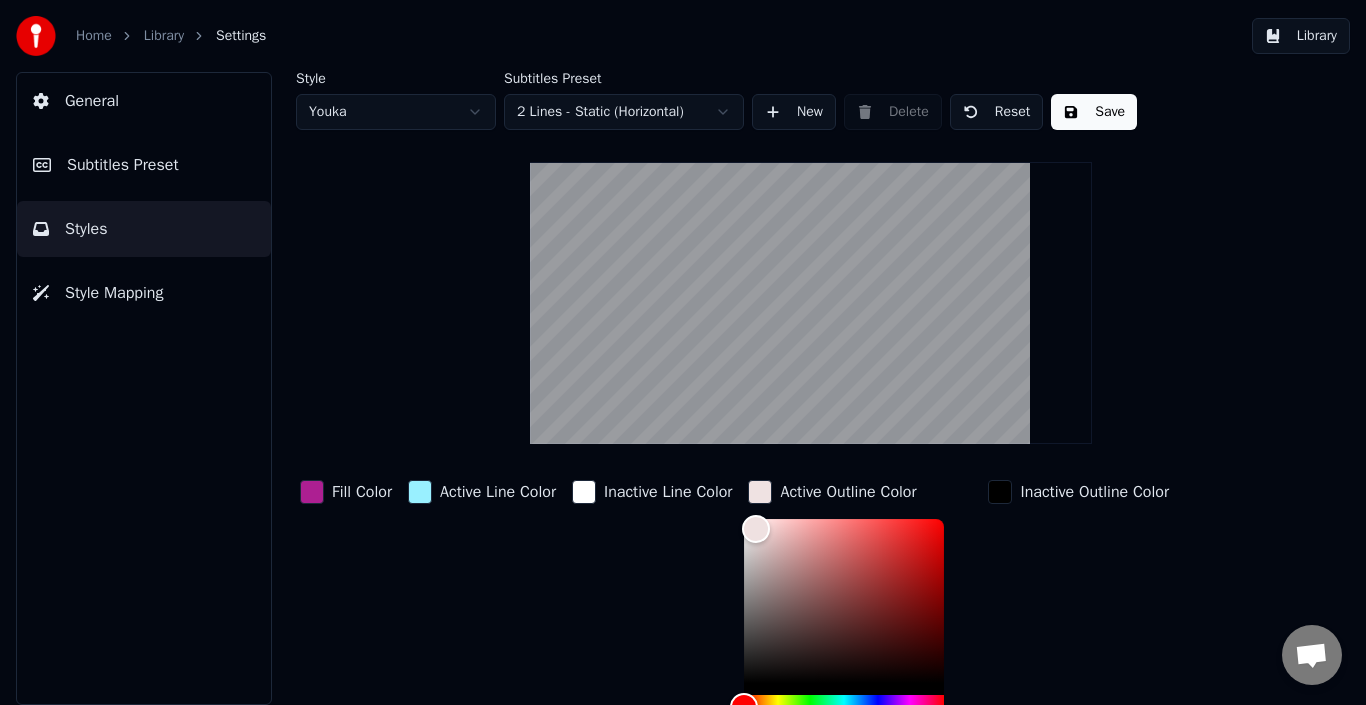 click on "Save" at bounding box center (1094, 112) 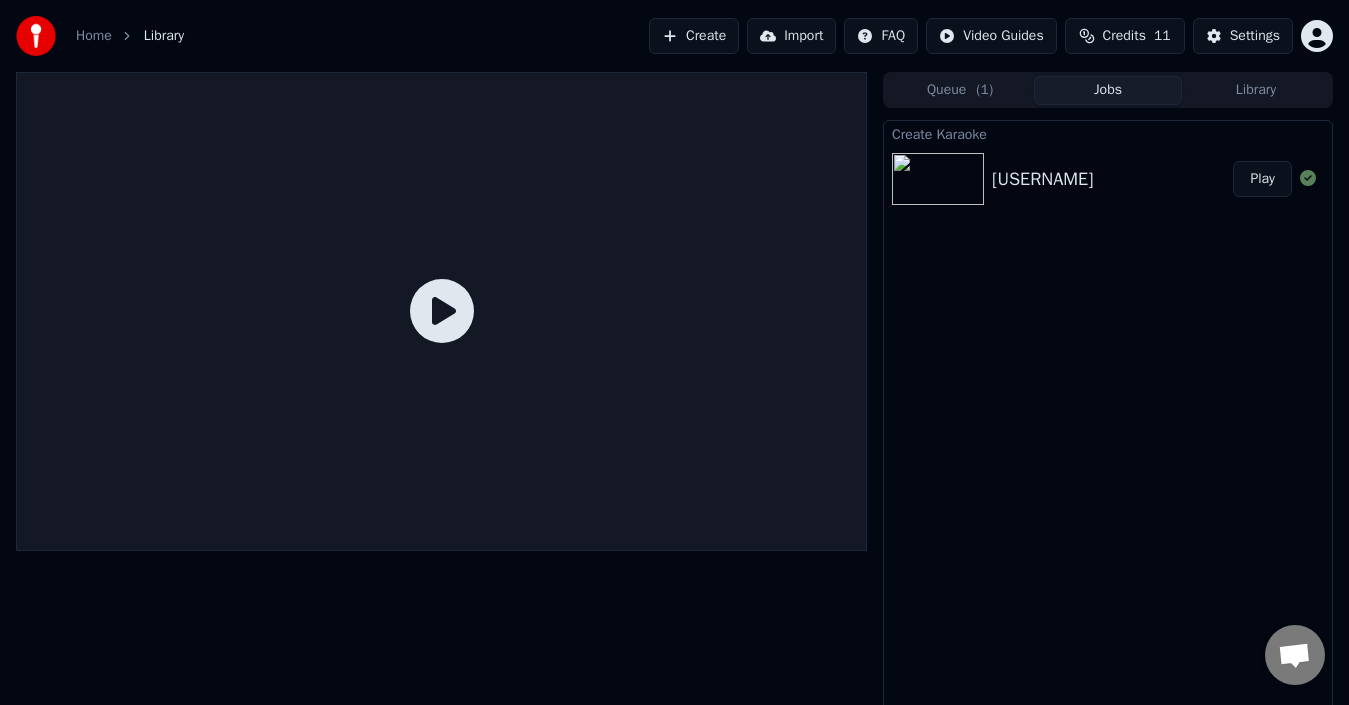 click on "Play" at bounding box center [1262, 179] 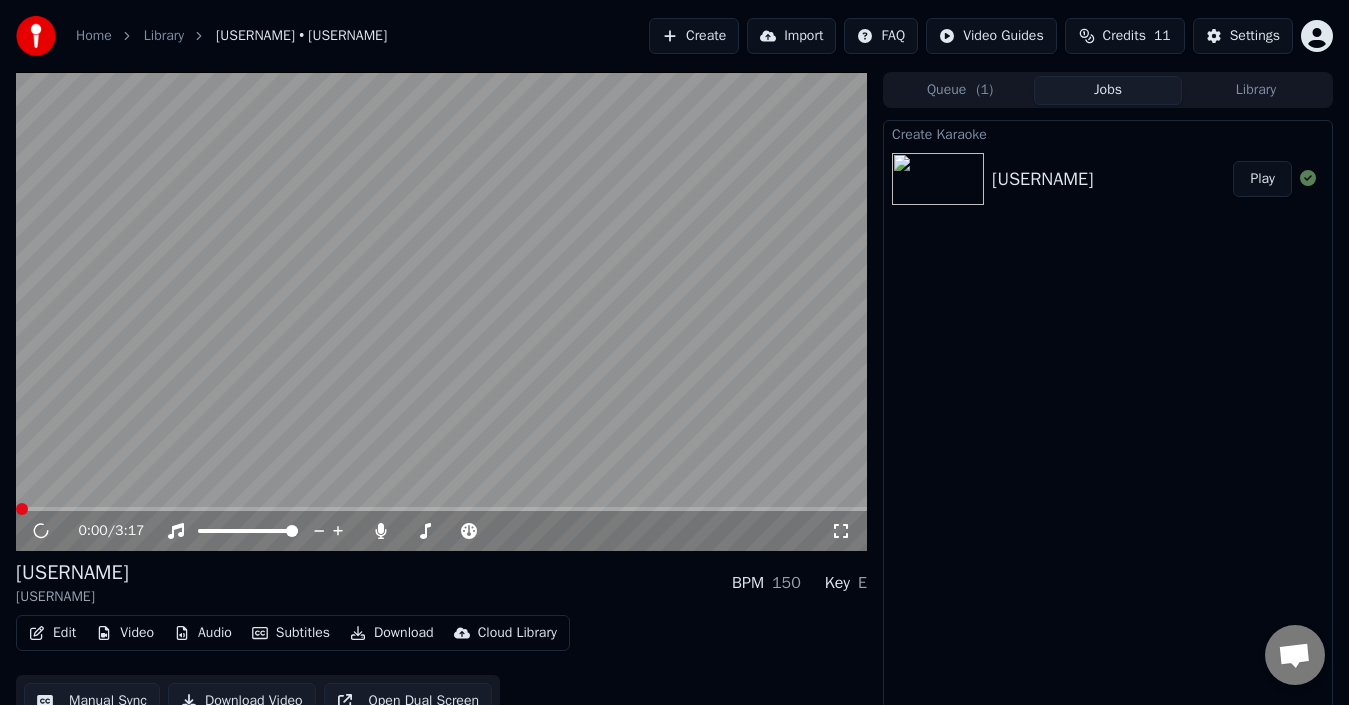 click at bounding box center [441, 311] 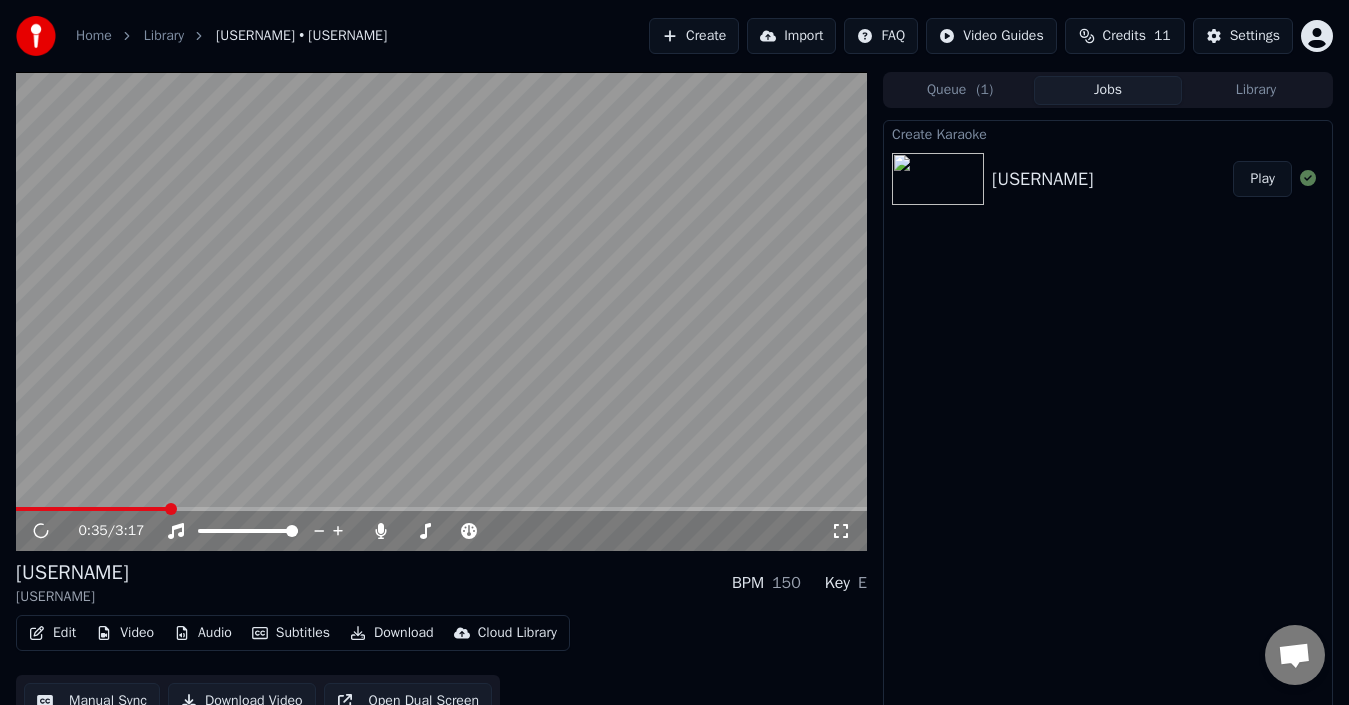 click at bounding box center (441, 509) 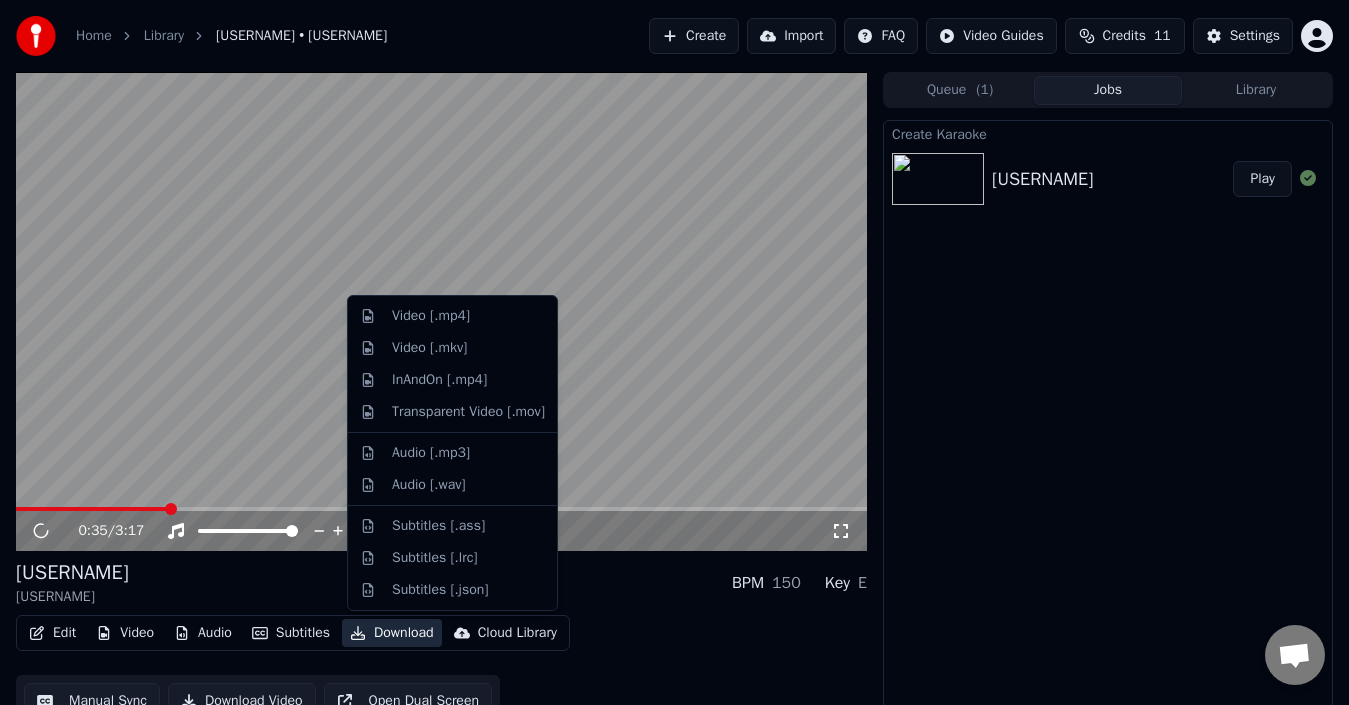 click on "Download" at bounding box center [392, 633] 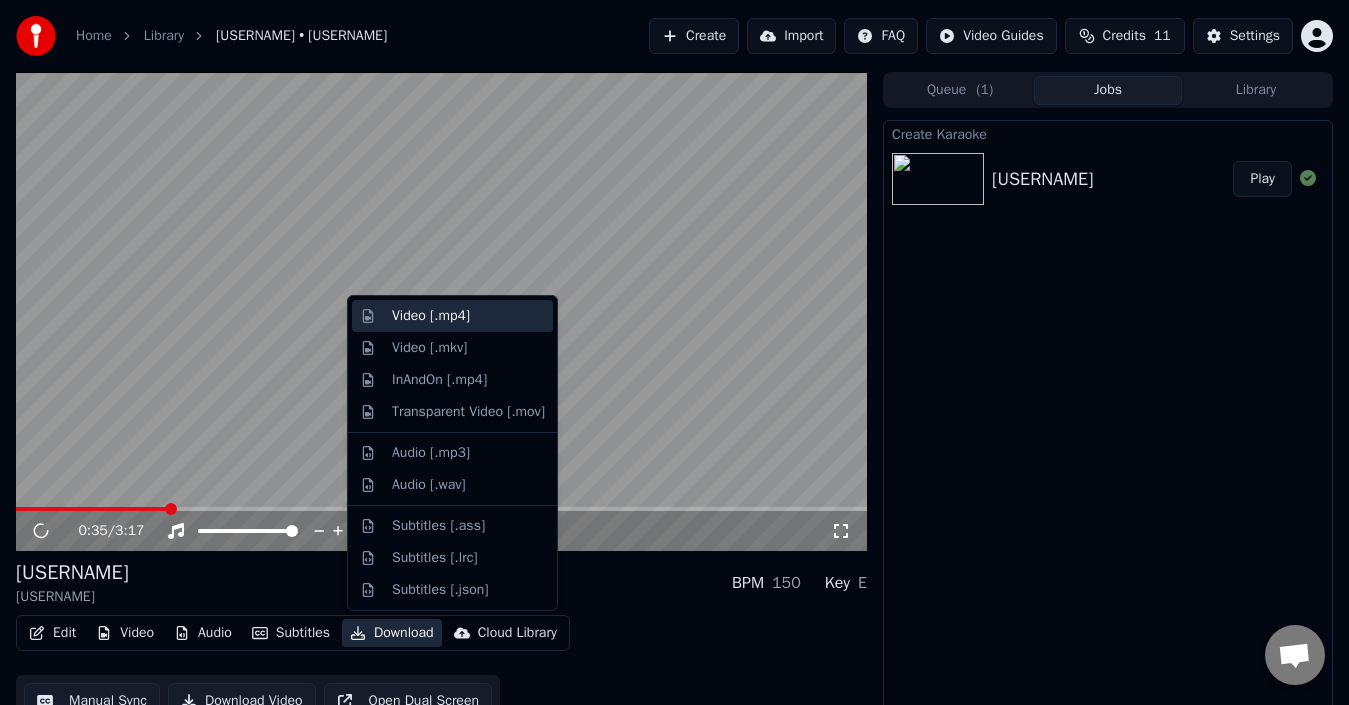 click on "Video [.mp4]" at bounding box center [431, 316] 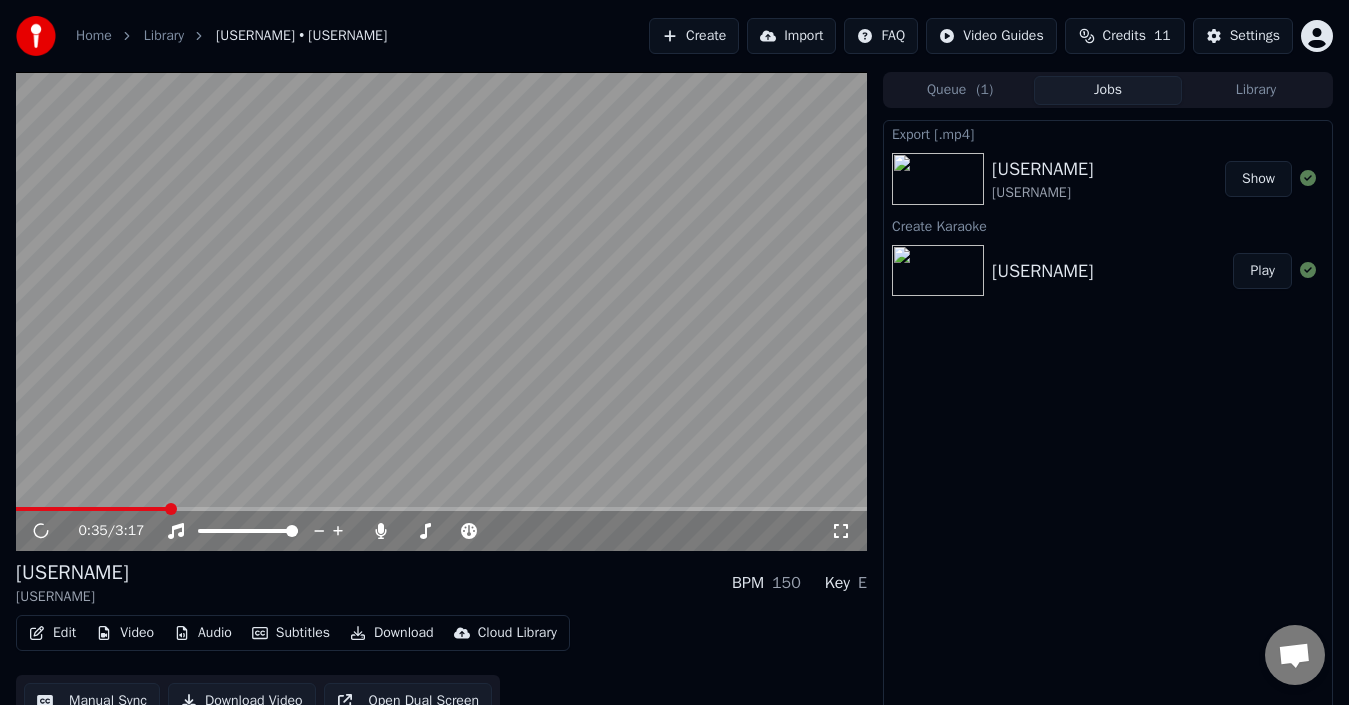 click on "Show" at bounding box center [1258, 179] 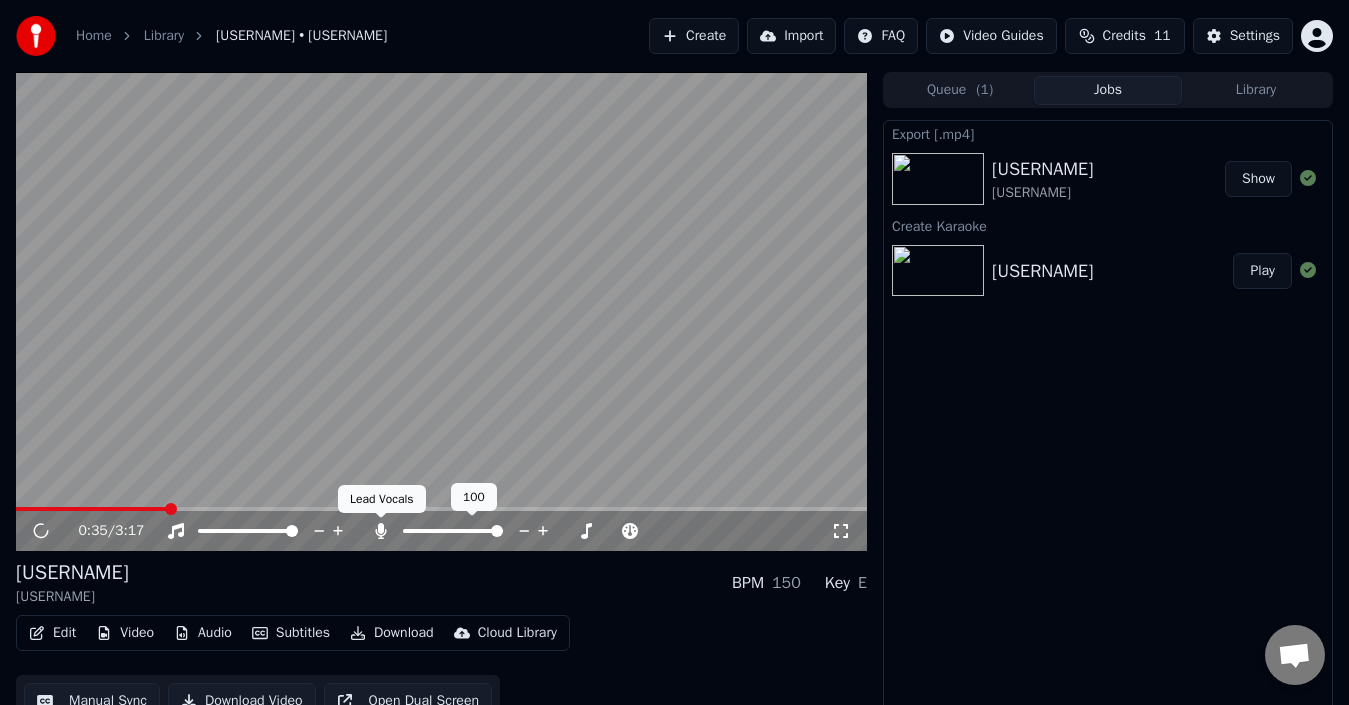 click 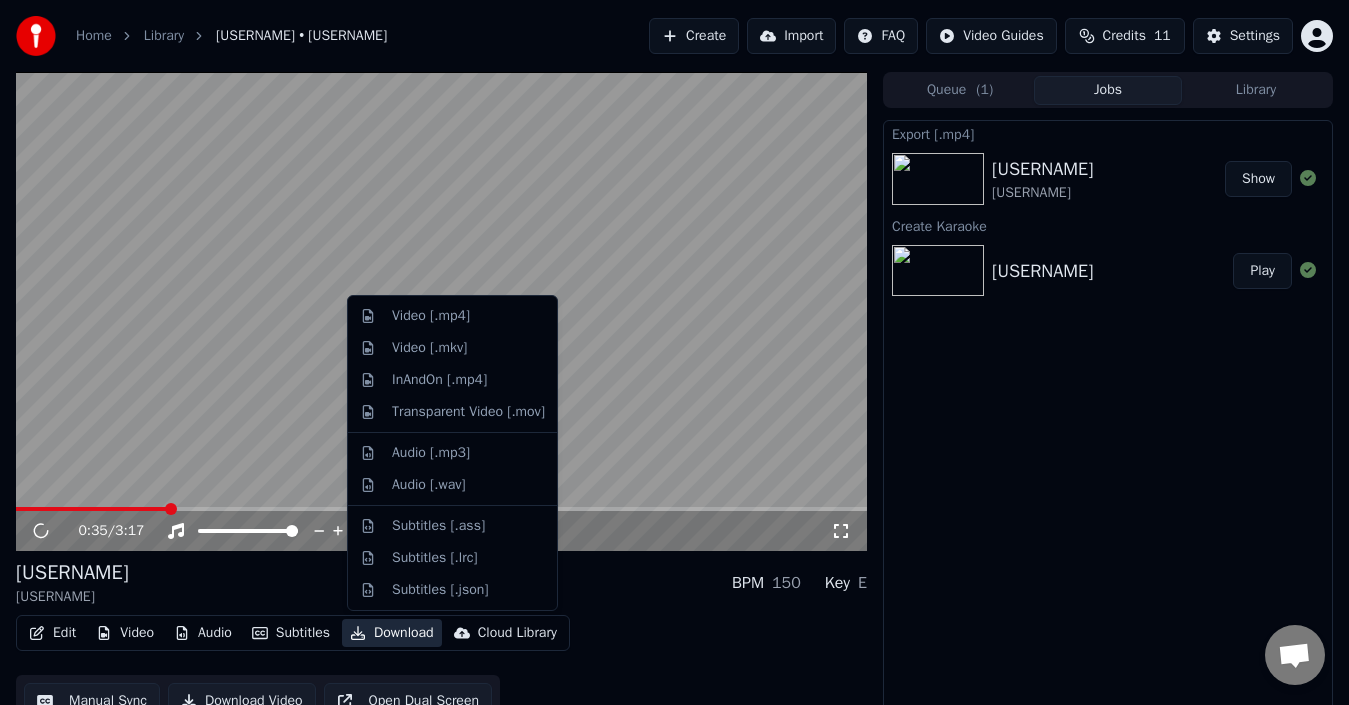 click on "Download" at bounding box center [392, 633] 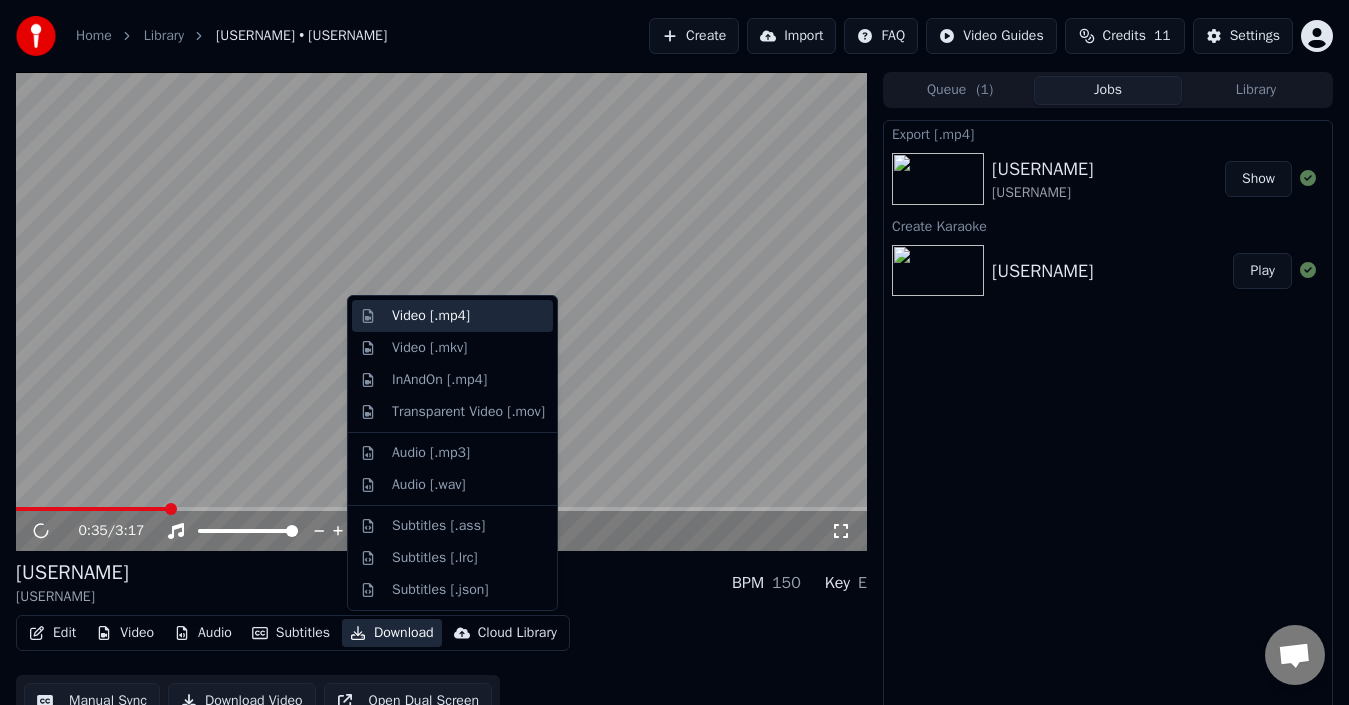 click on "Video [.mp4]" at bounding box center (431, 316) 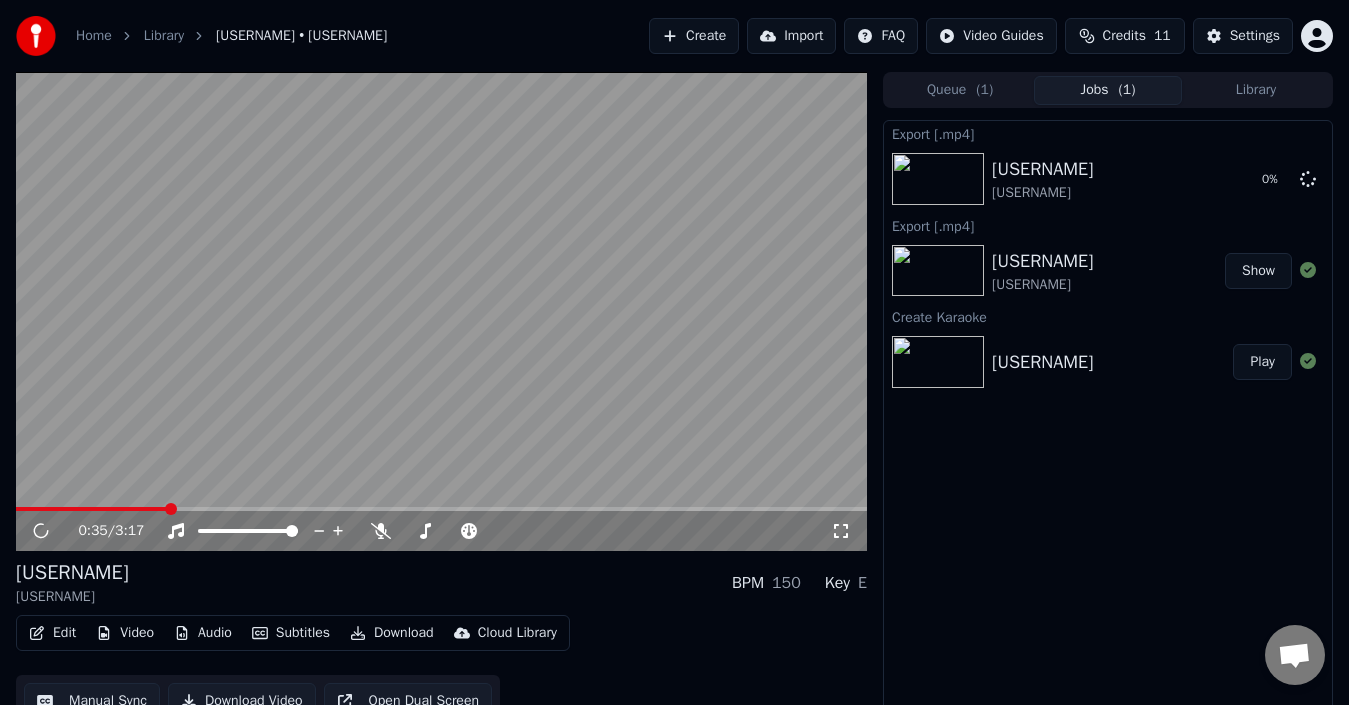 click on "Download" at bounding box center (392, 633) 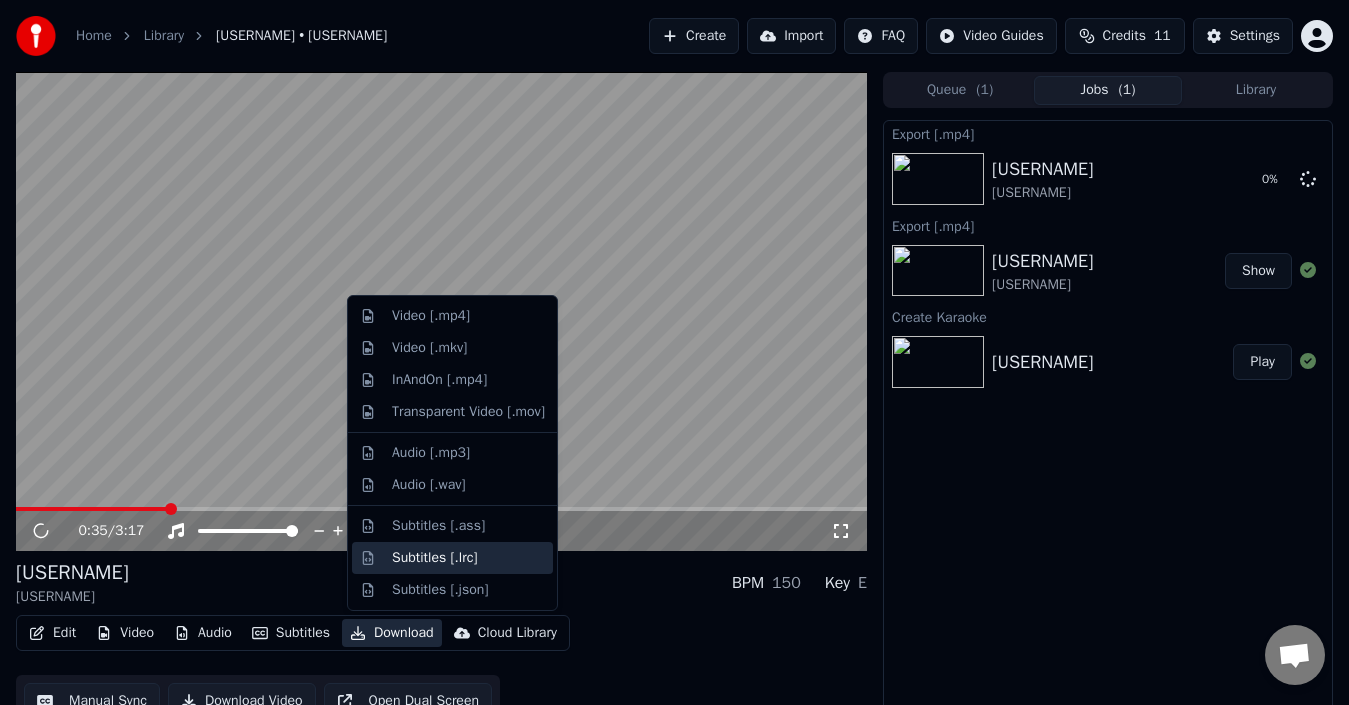 click on "Subtitles [.lrc]" at bounding box center (468, 558) 